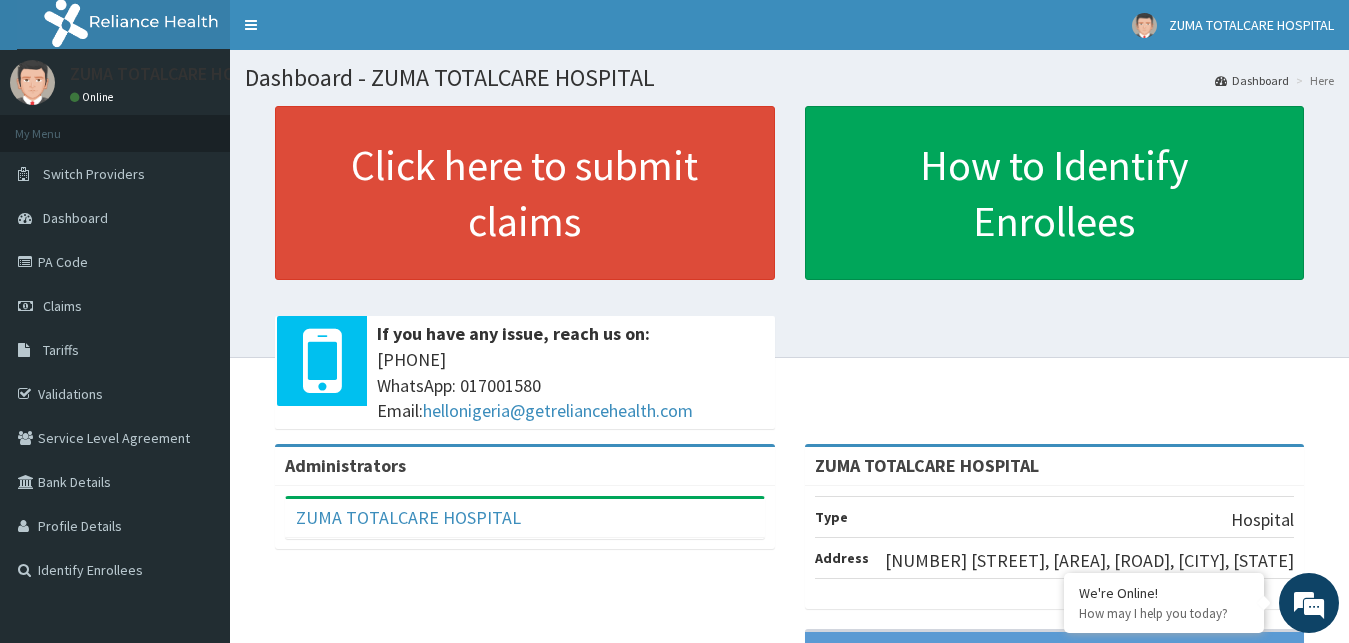 scroll, scrollTop: 0, scrollLeft: 0, axis: both 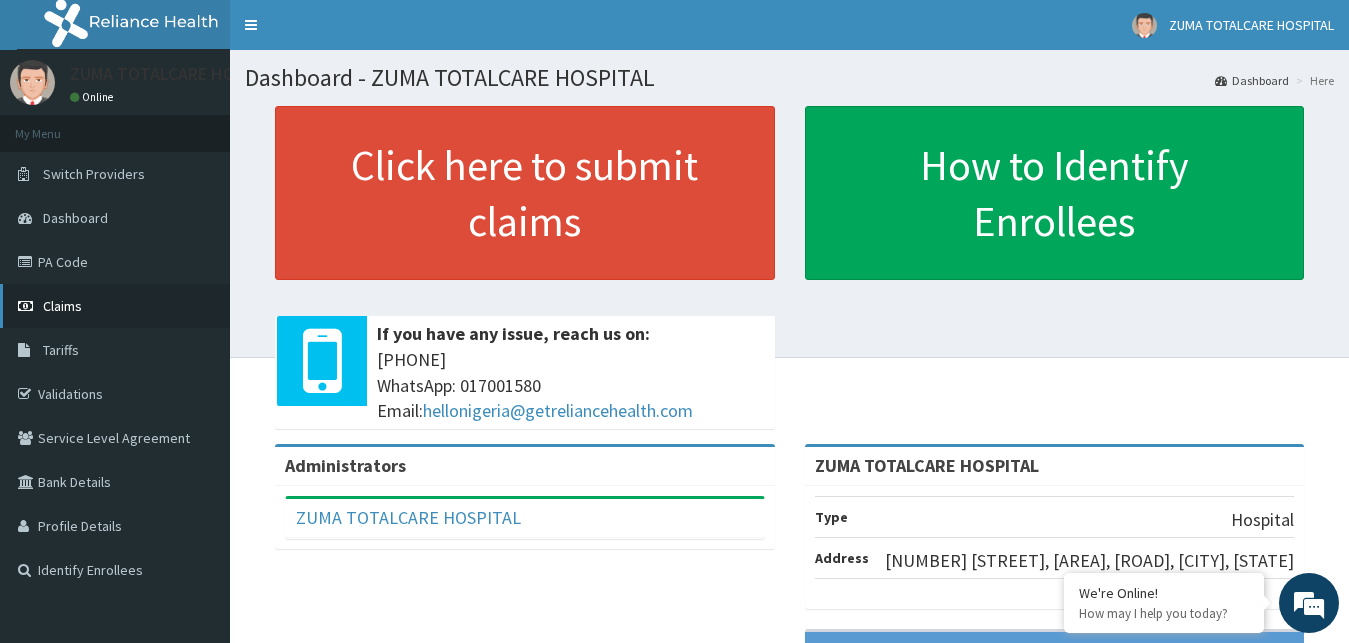 click on "Claims" at bounding box center (115, 306) 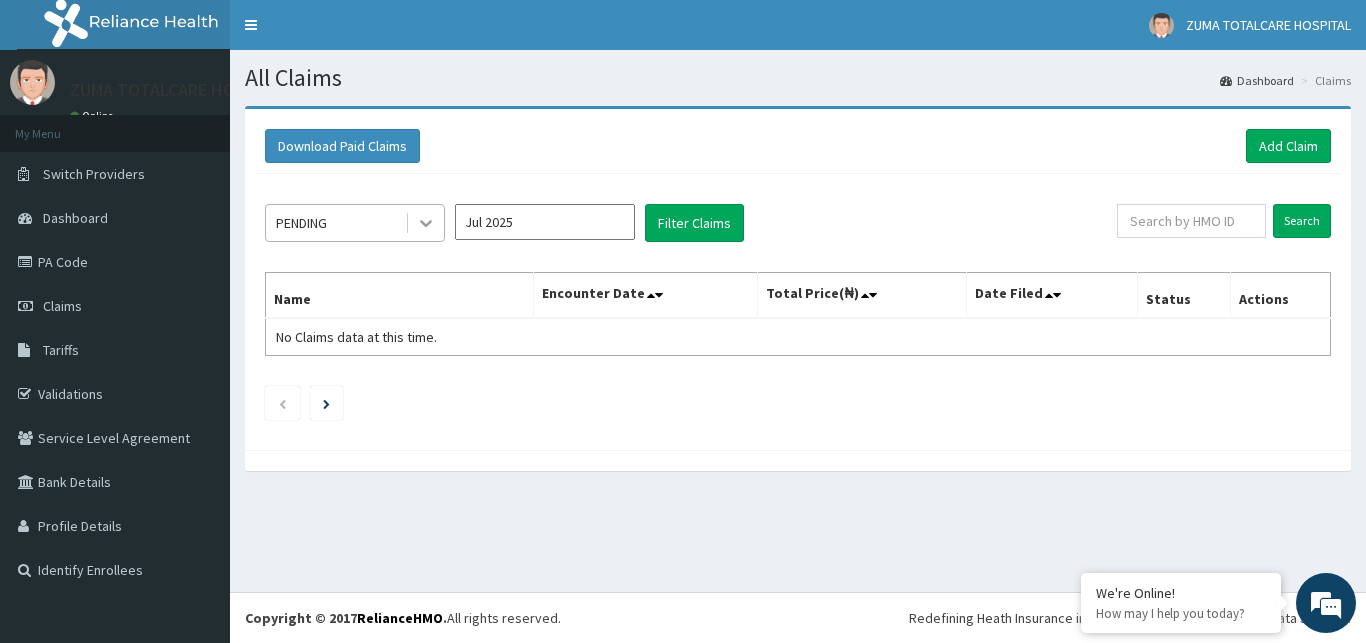 scroll, scrollTop: 0, scrollLeft: 0, axis: both 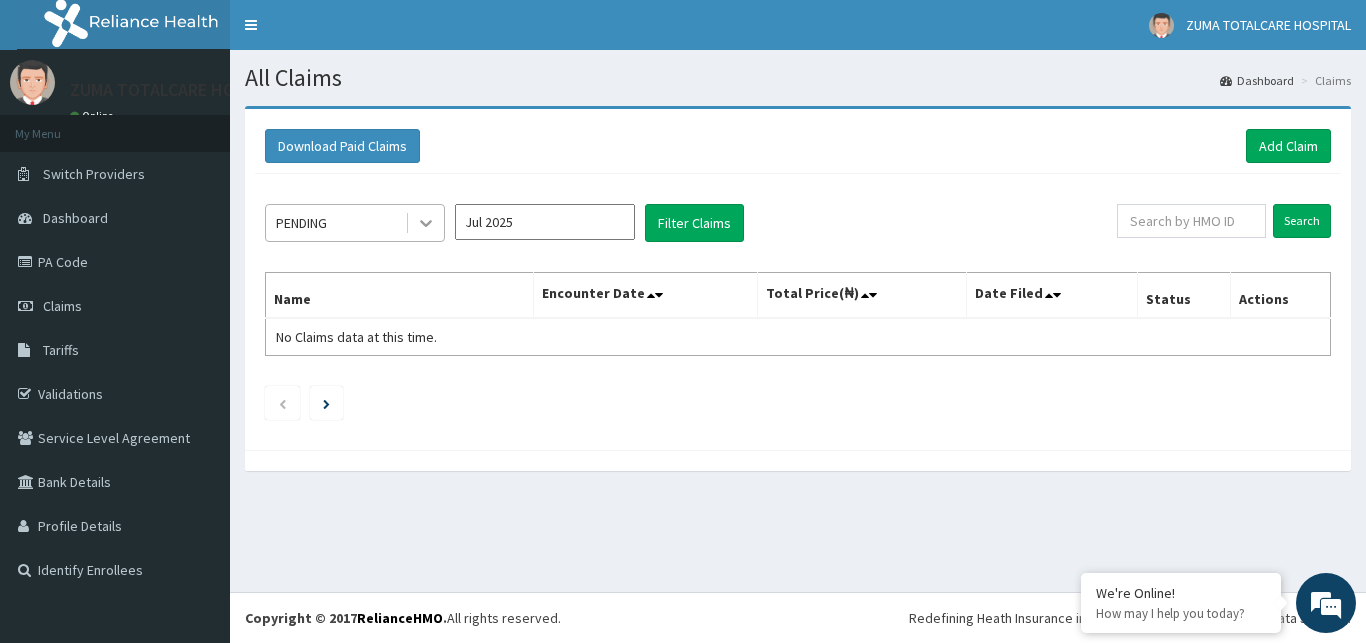 click 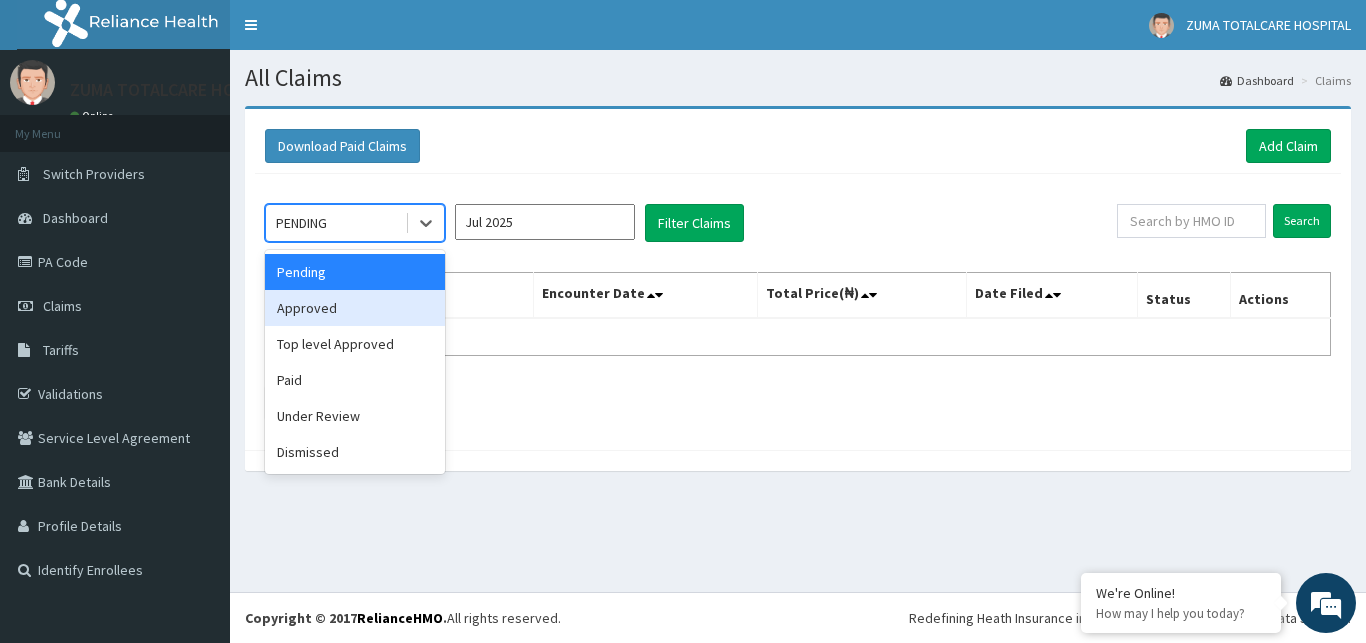 click on "Approved" at bounding box center [355, 308] 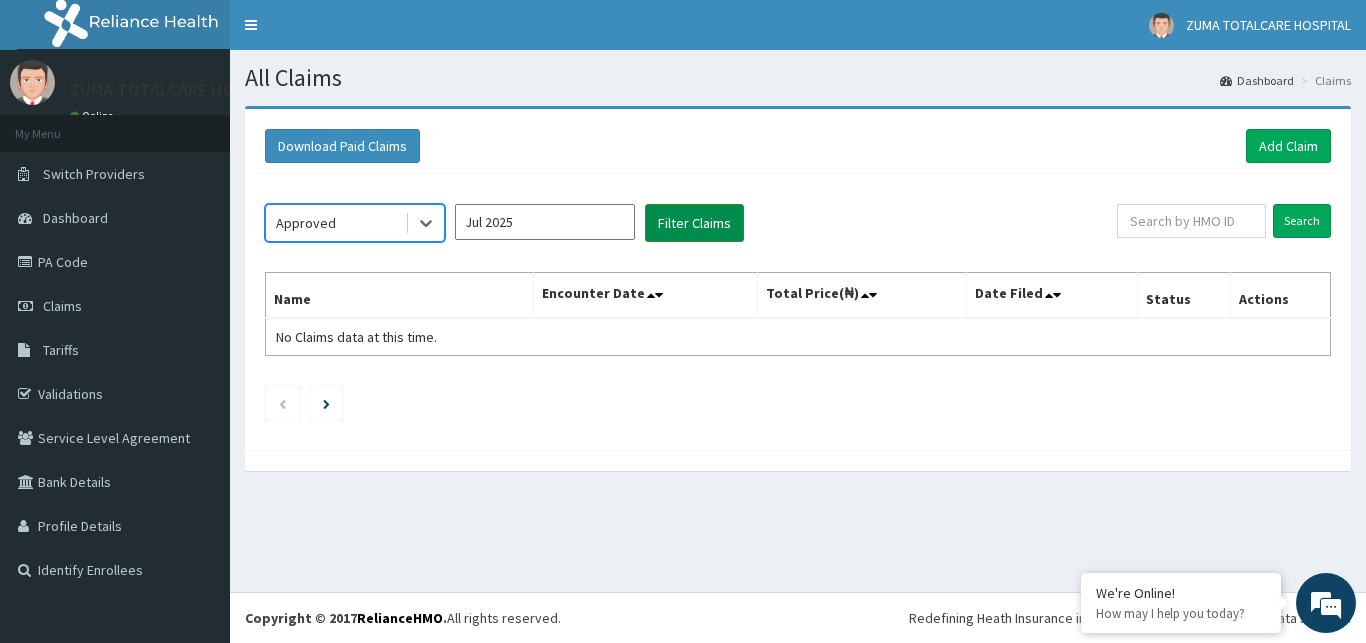 click on "Filter Claims" at bounding box center [694, 223] 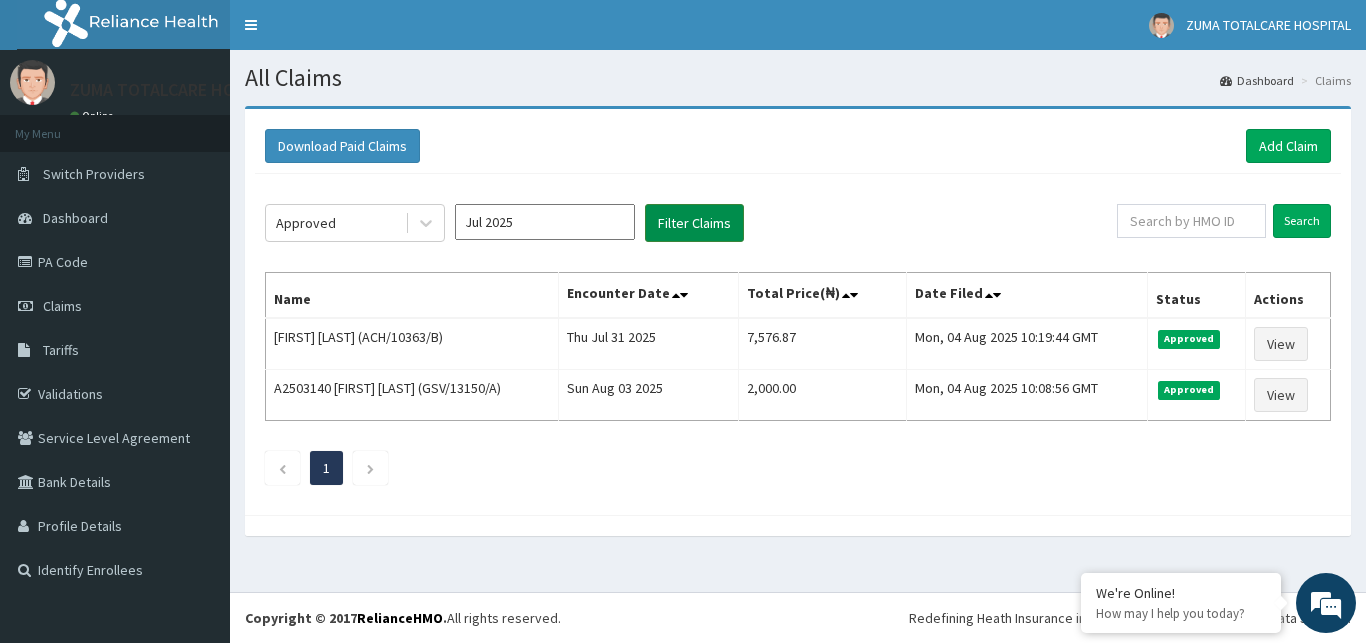 scroll, scrollTop: 0, scrollLeft: 0, axis: both 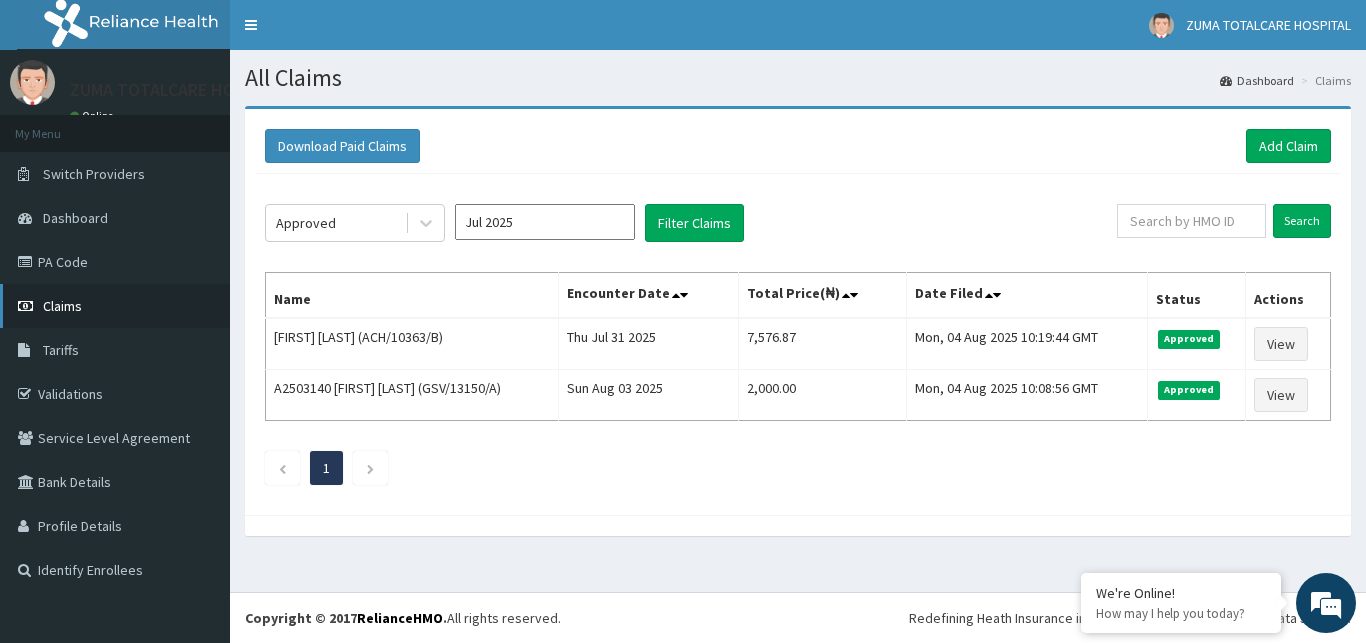 click on "Claims" at bounding box center (115, 306) 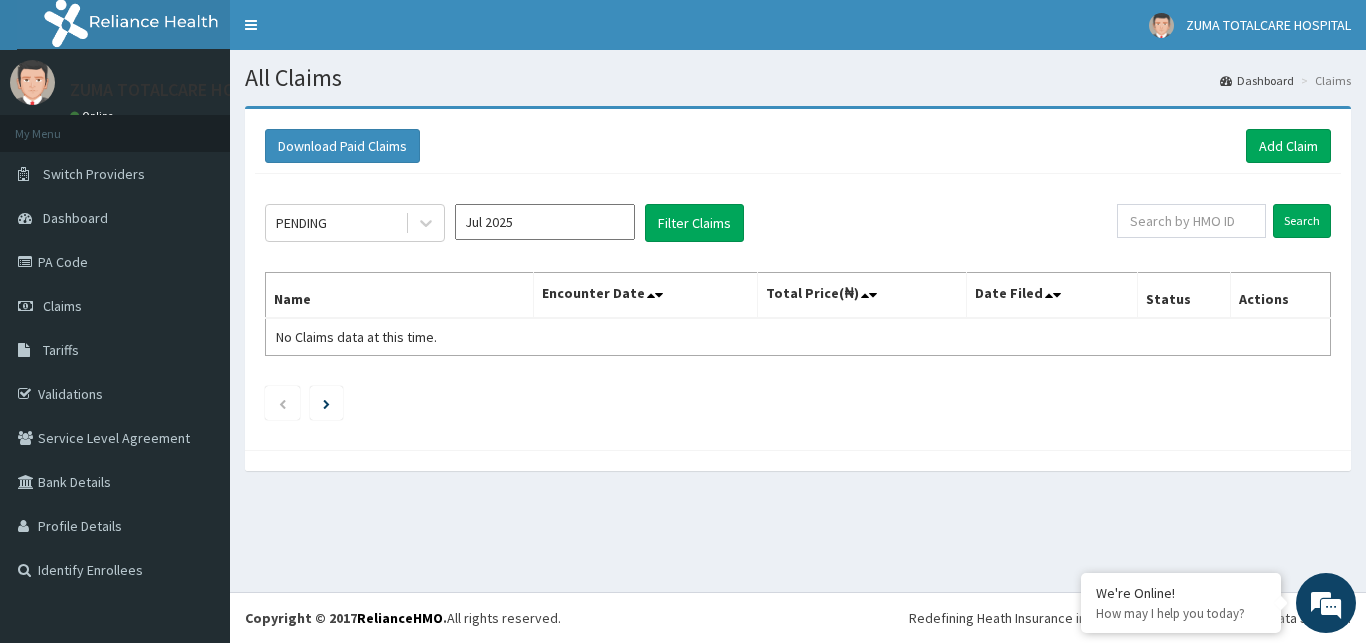 scroll, scrollTop: 0, scrollLeft: 0, axis: both 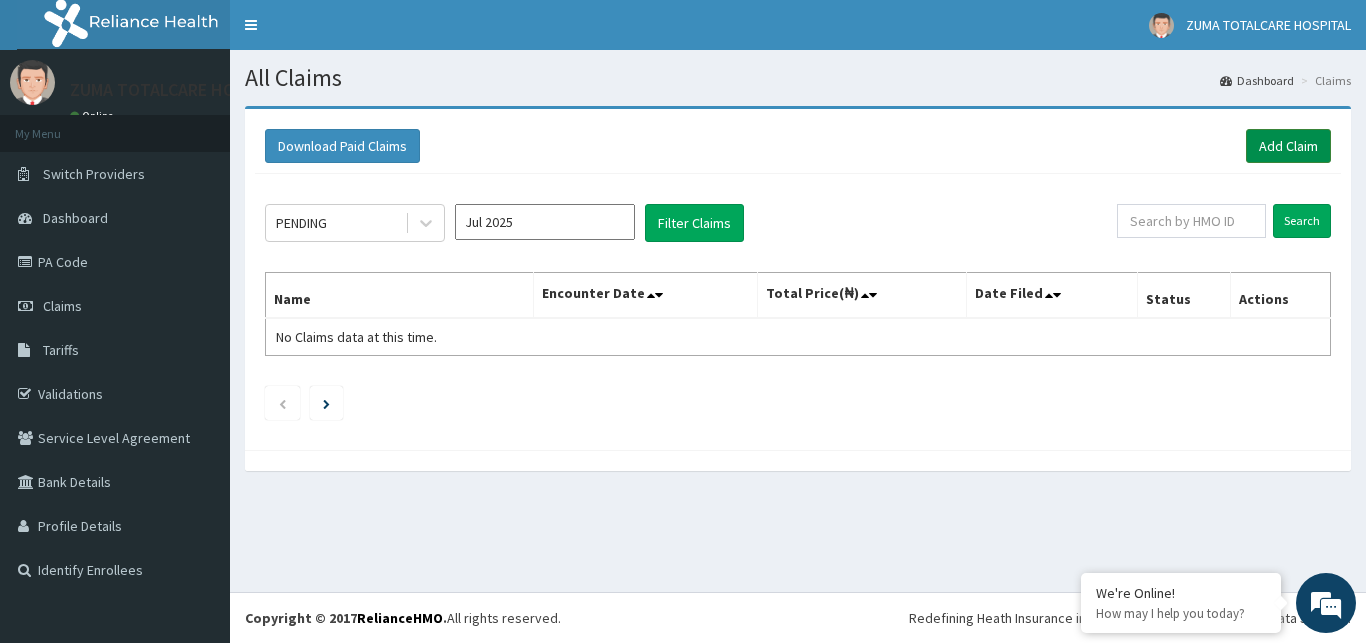click on "Add Claim" at bounding box center [1288, 146] 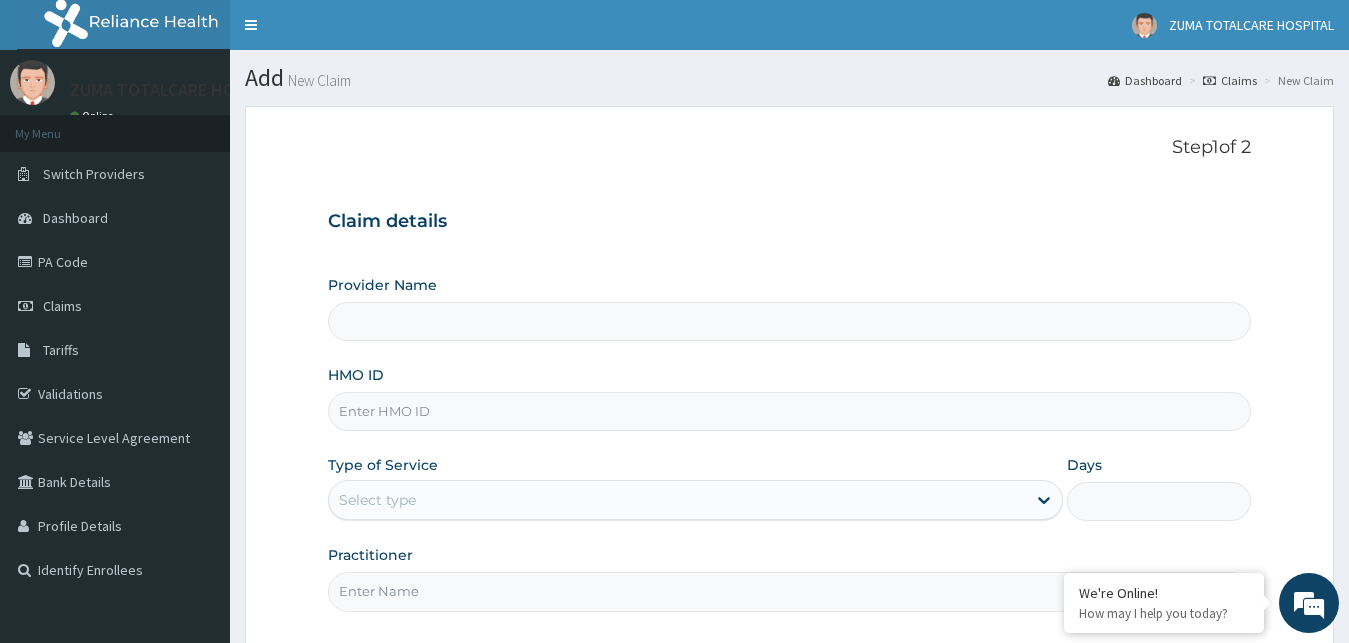 type on "ZUMA TOTALCARE HOSPITAL" 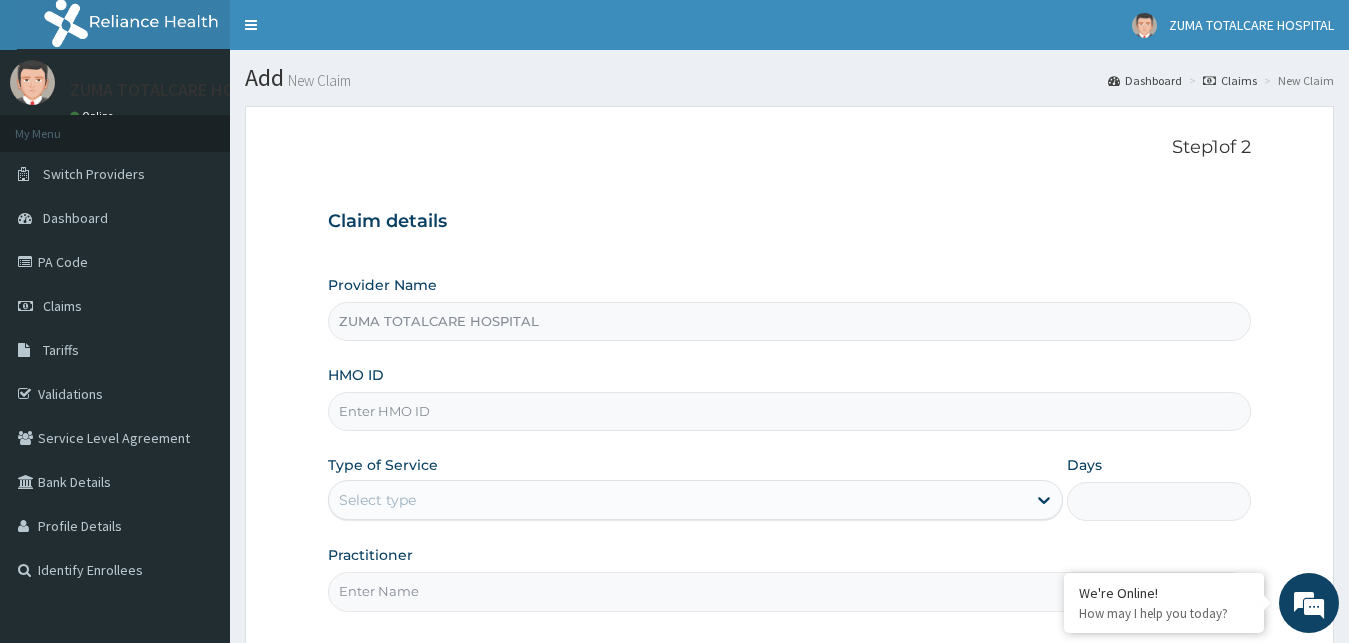 scroll, scrollTop: 0, scrollLeft: 0, axis: both 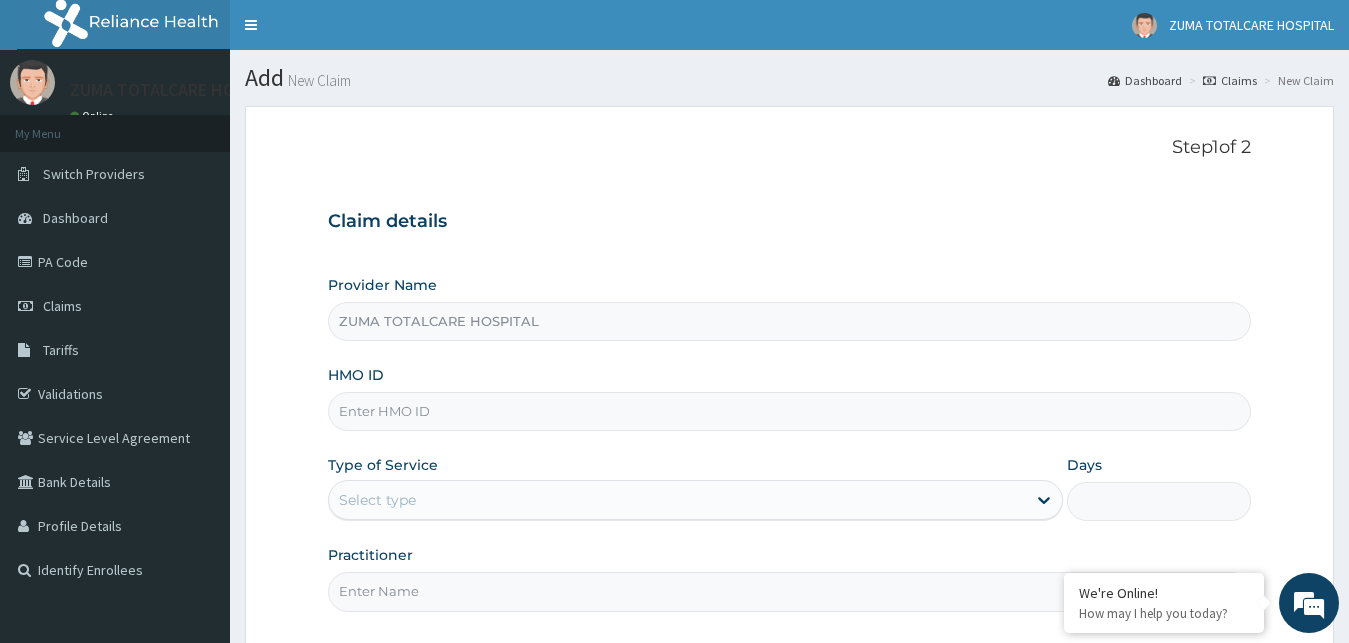 click on "Select type" at bounding box center (696, 500) 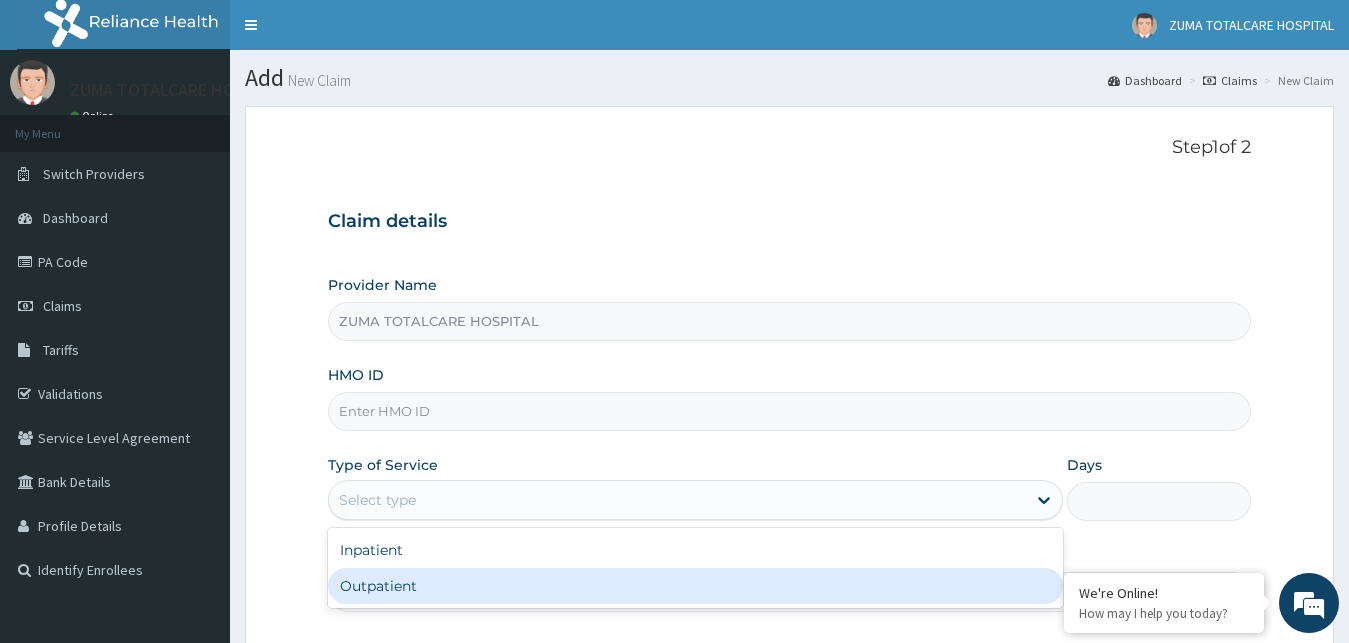 click on "Outpatient" at bounding box center [696, 586] 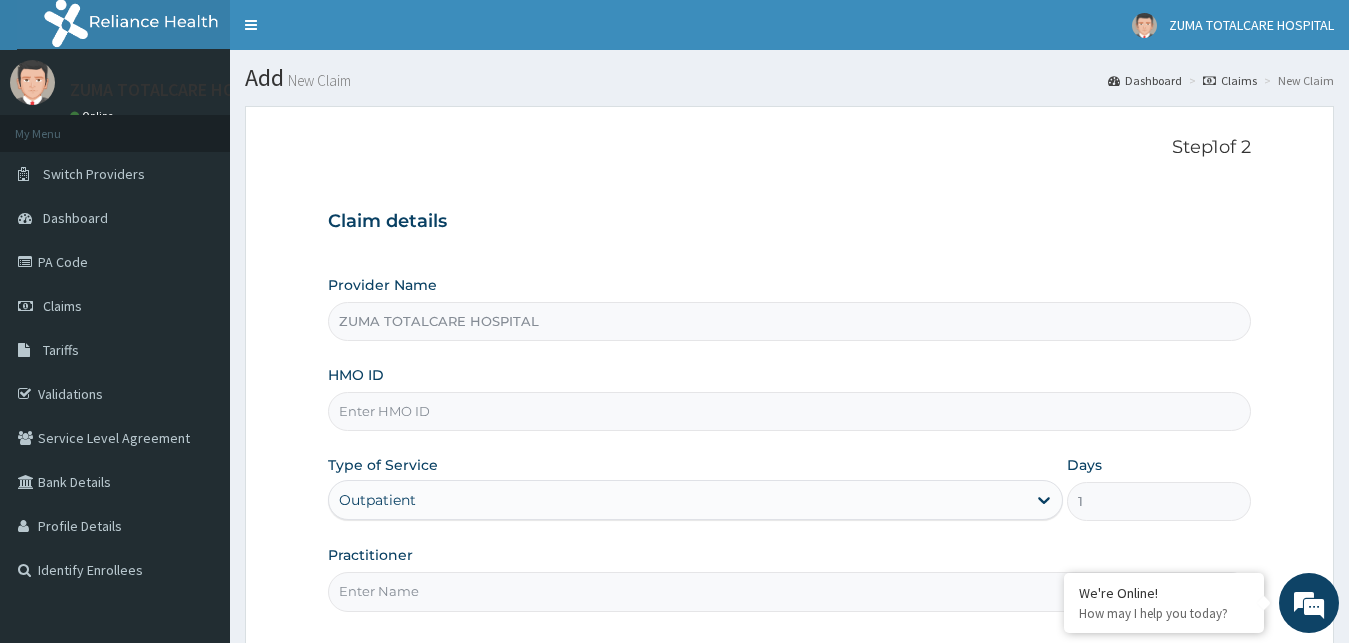 scroll, scrollTop: 0, scrollLeft: 0, axis: both 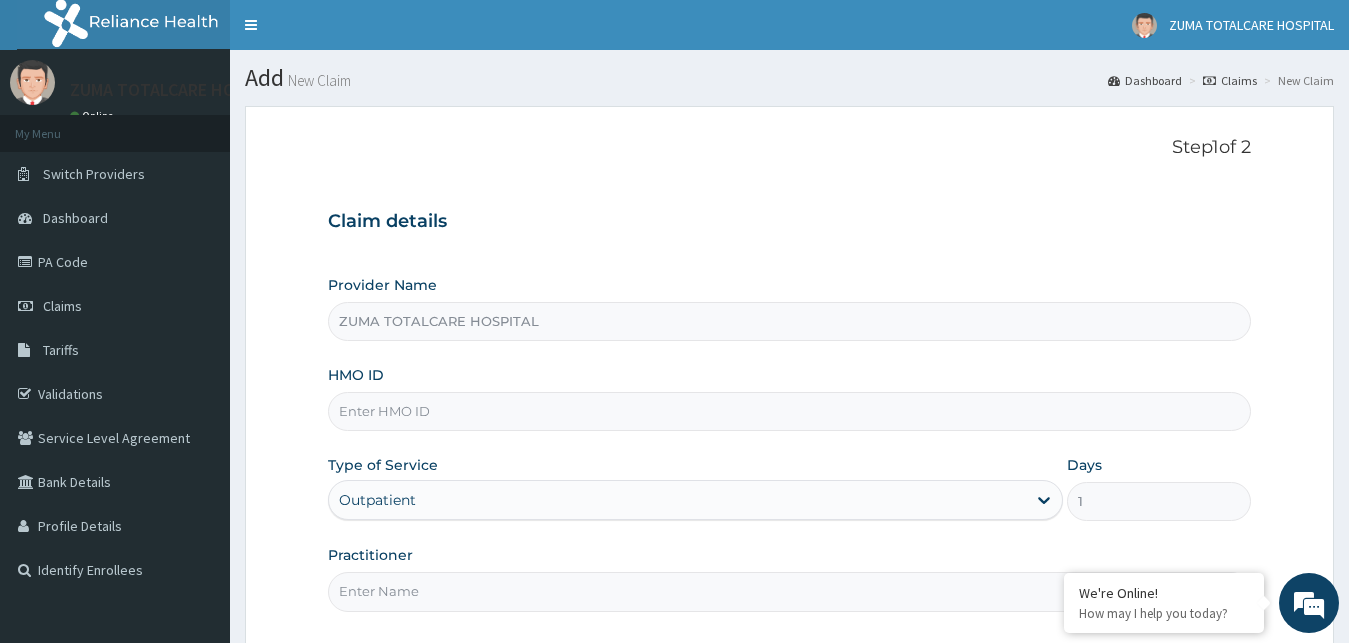 click on "Provider Name ZUMA TOTALCARE HOSPITAL HMO ID Type of Service option Outpatient, selected.   Select is focused ,type to refine list, press Down to open the menu,  Outpatient Days 1 Practitioner" at bounding box center (790, 443) 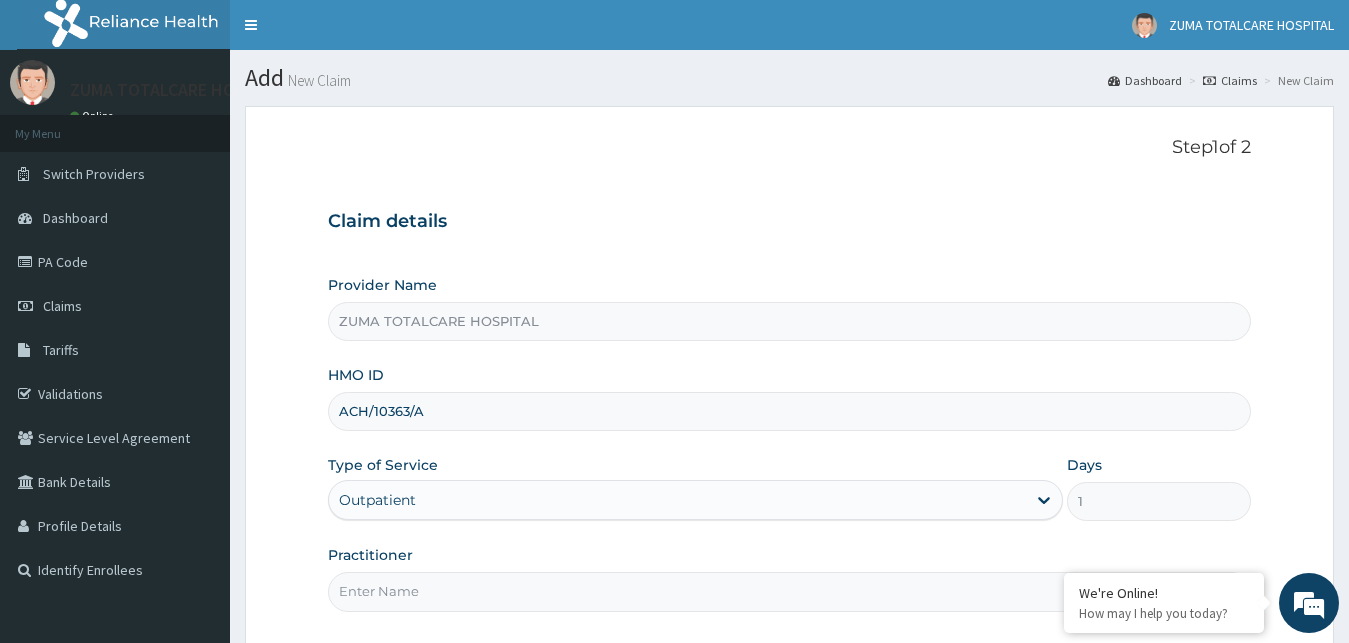 type on "ACH/10363/A" 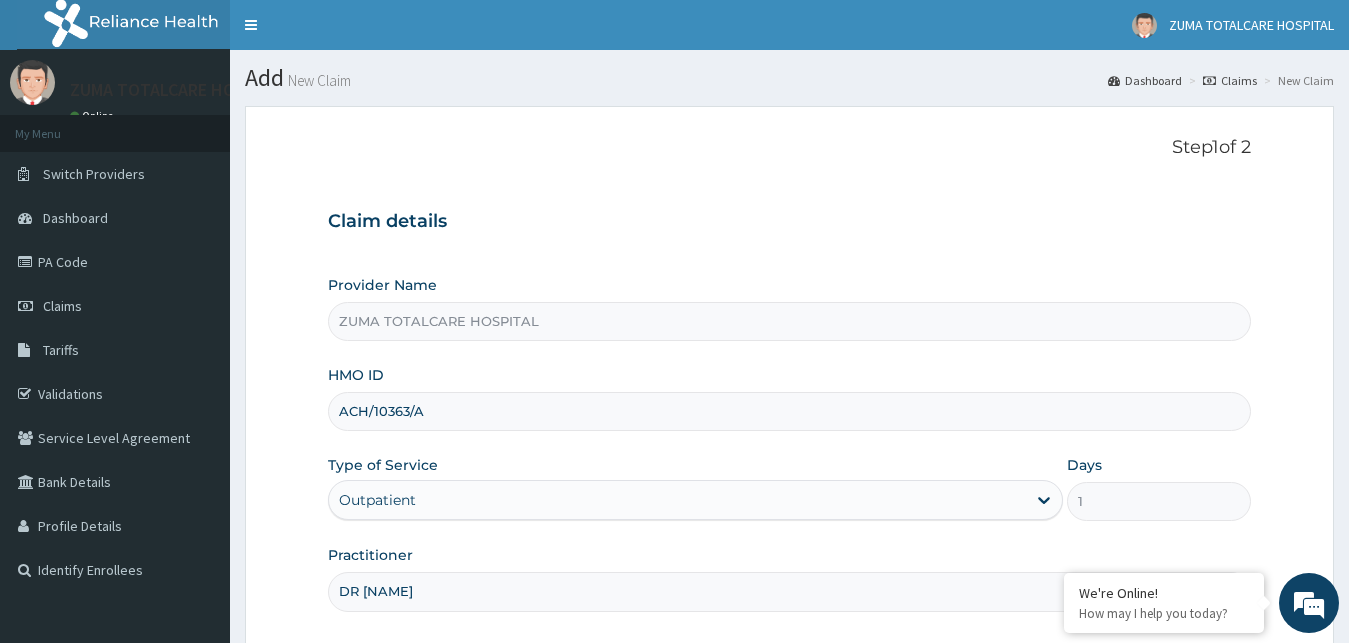 scroll, scrollTop: 187, scrollLeft: 0, axis: vertical 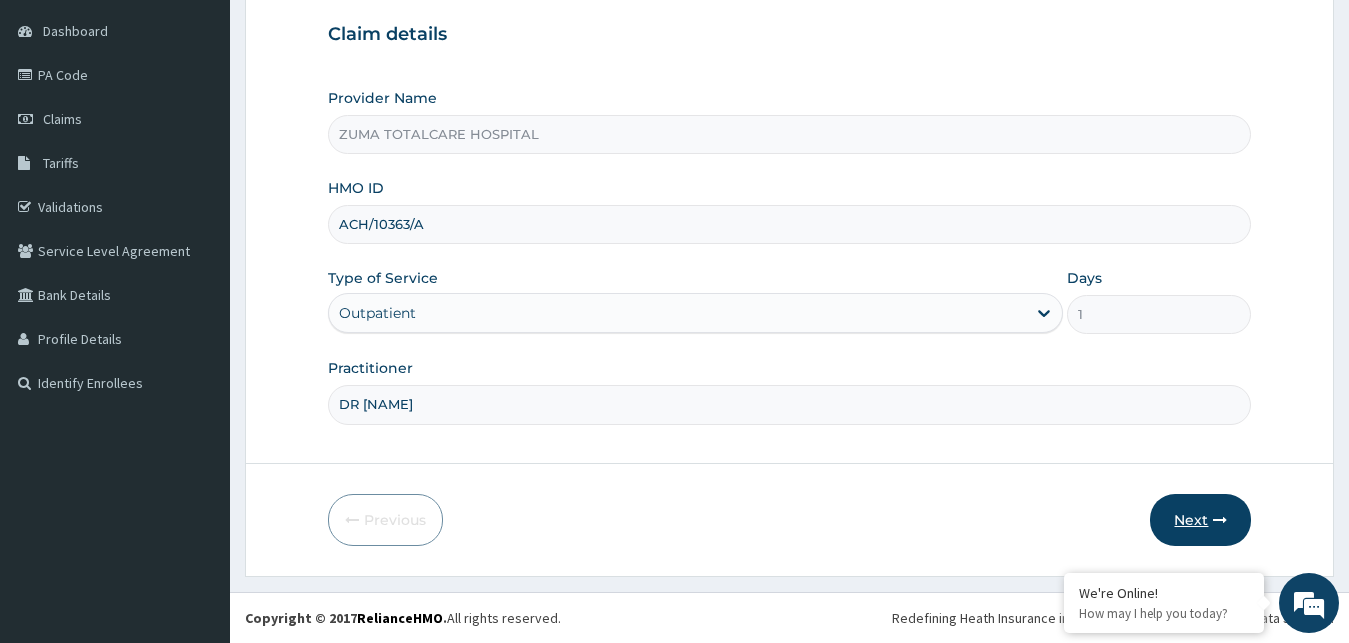 type on "DR [LAST]" 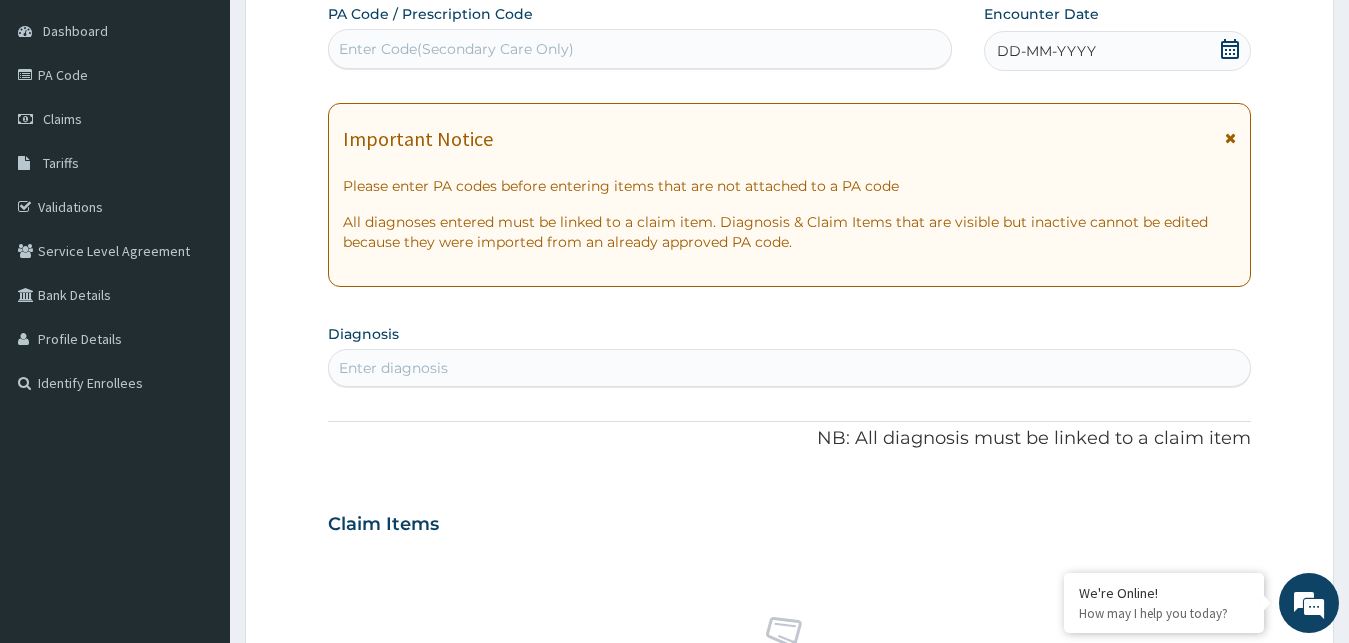 click on "Enter Code(Secondary Care Only)" at bounding box center [640, 49] 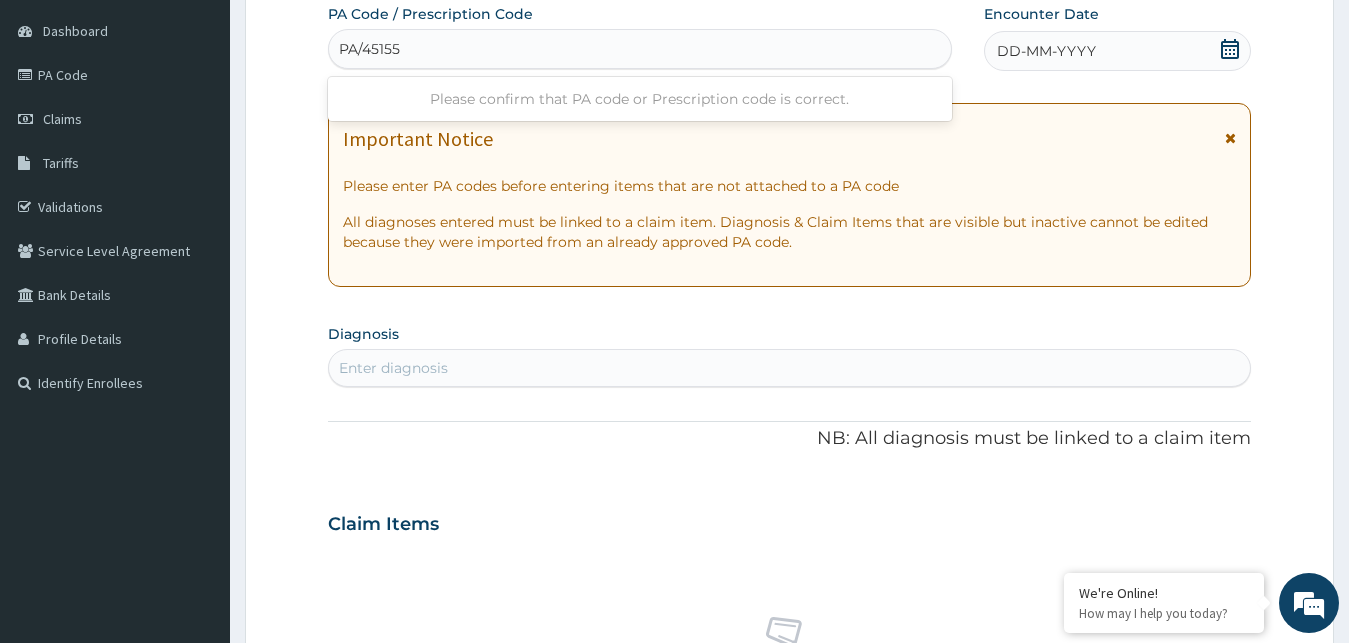 type on "PA/451551" 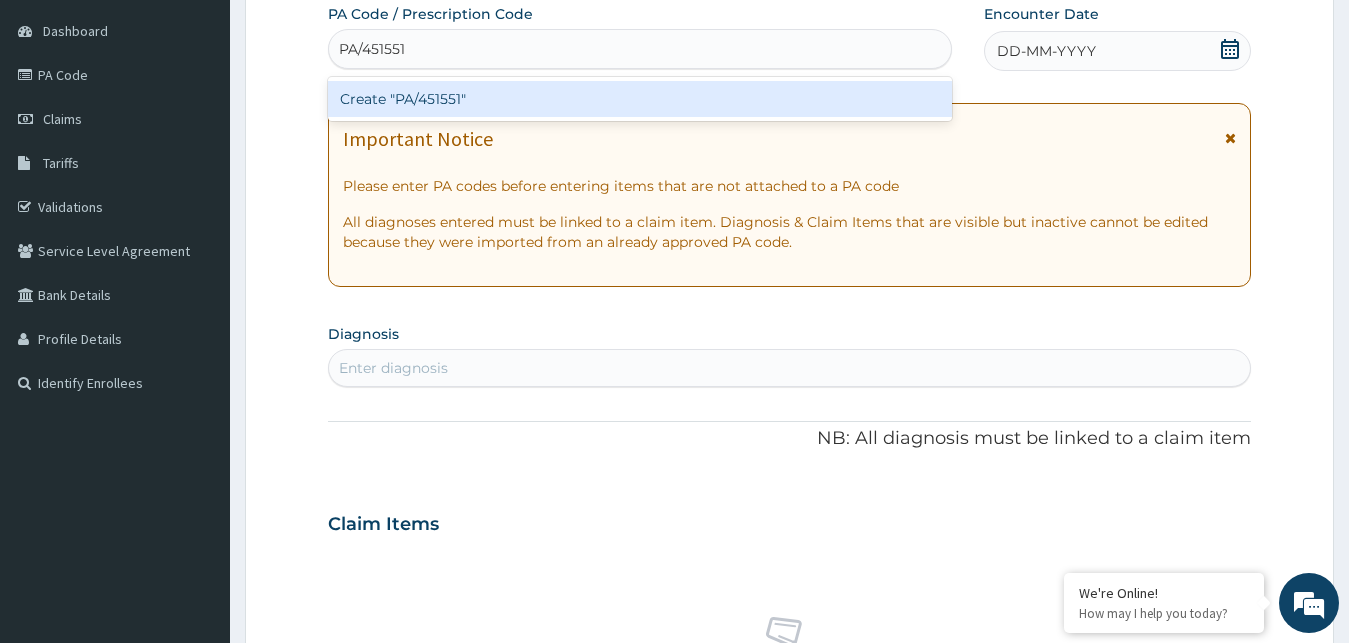 click on "Create "PA/451551"" at bounding box center [640, 99] 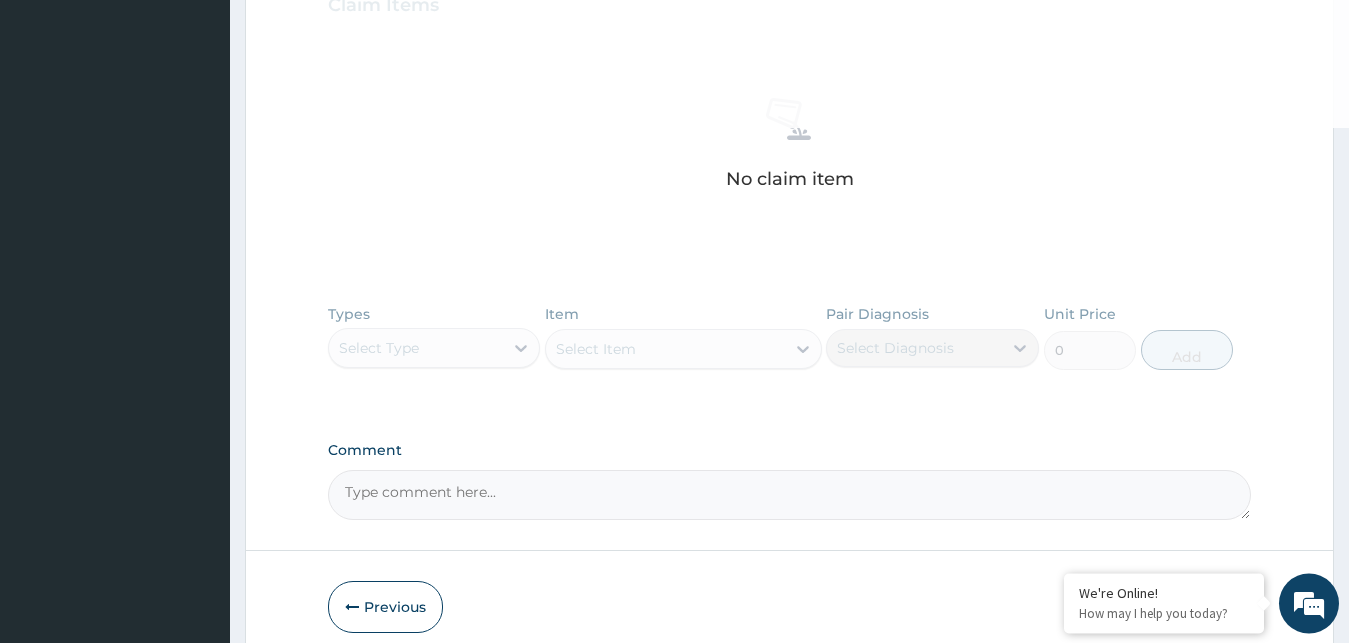 scroll, scrollTop: 793, scrollLeft: 0, axis: vertical 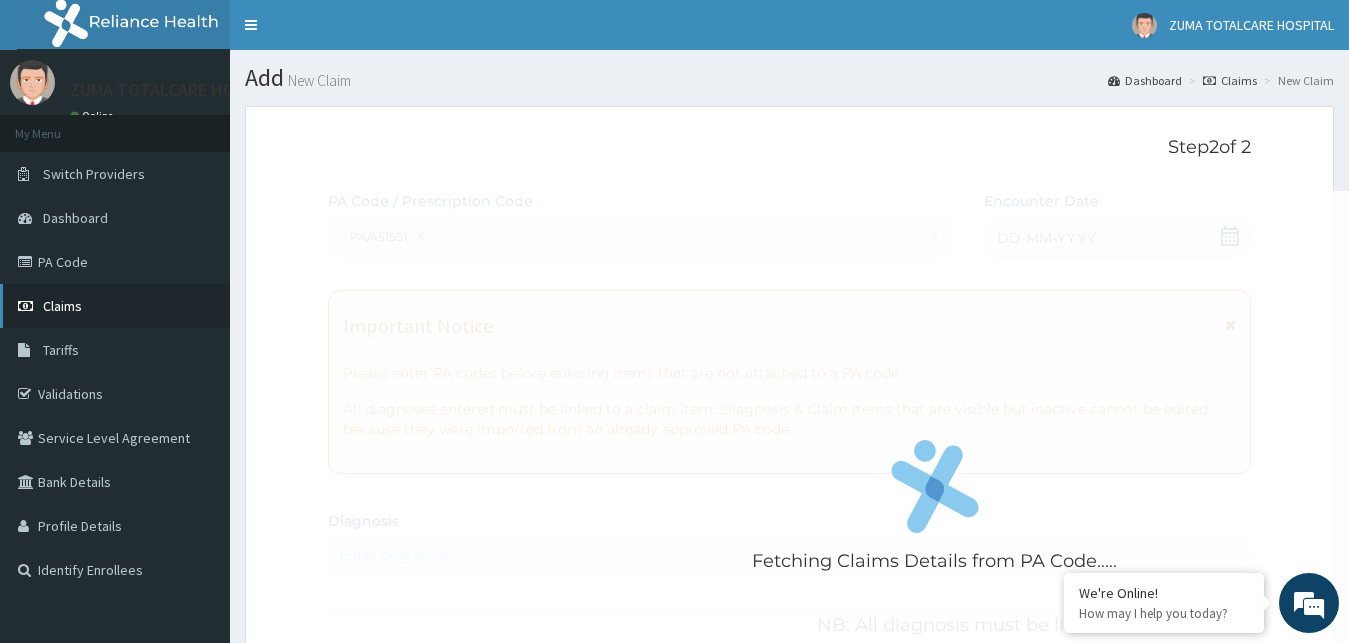 click on "Claims" at bounding box center [115, 306] 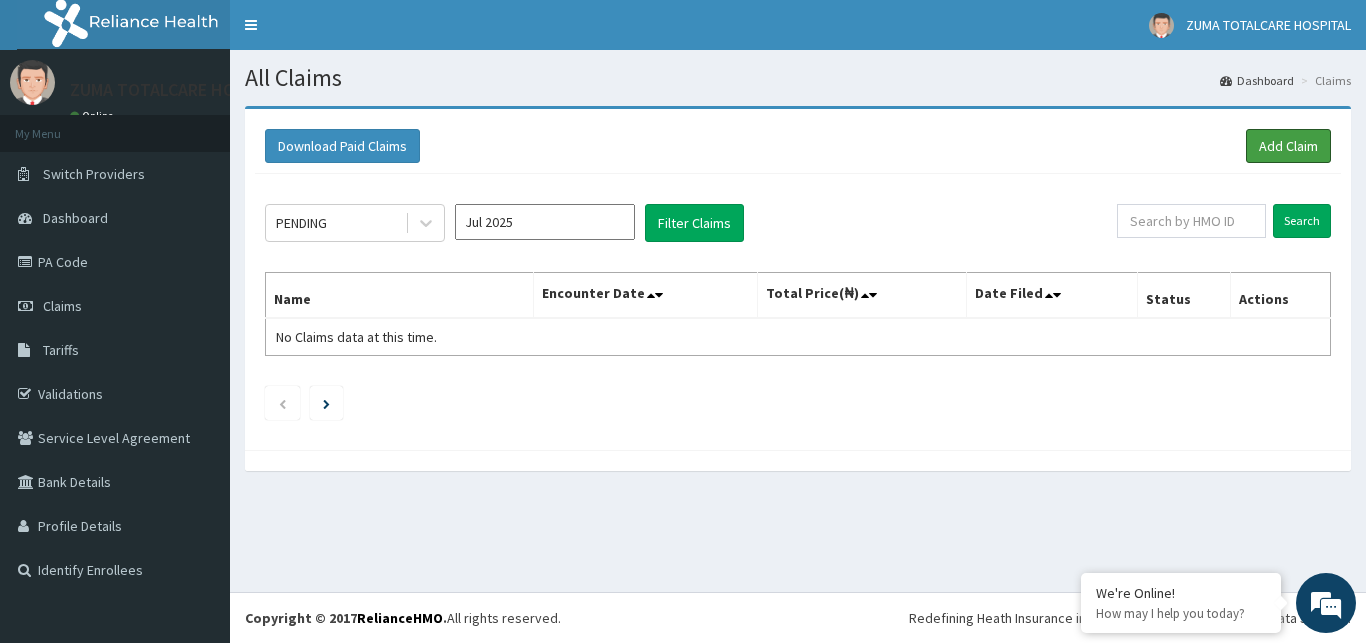 click on "Add Claim" at bounding box center [1288, 146] 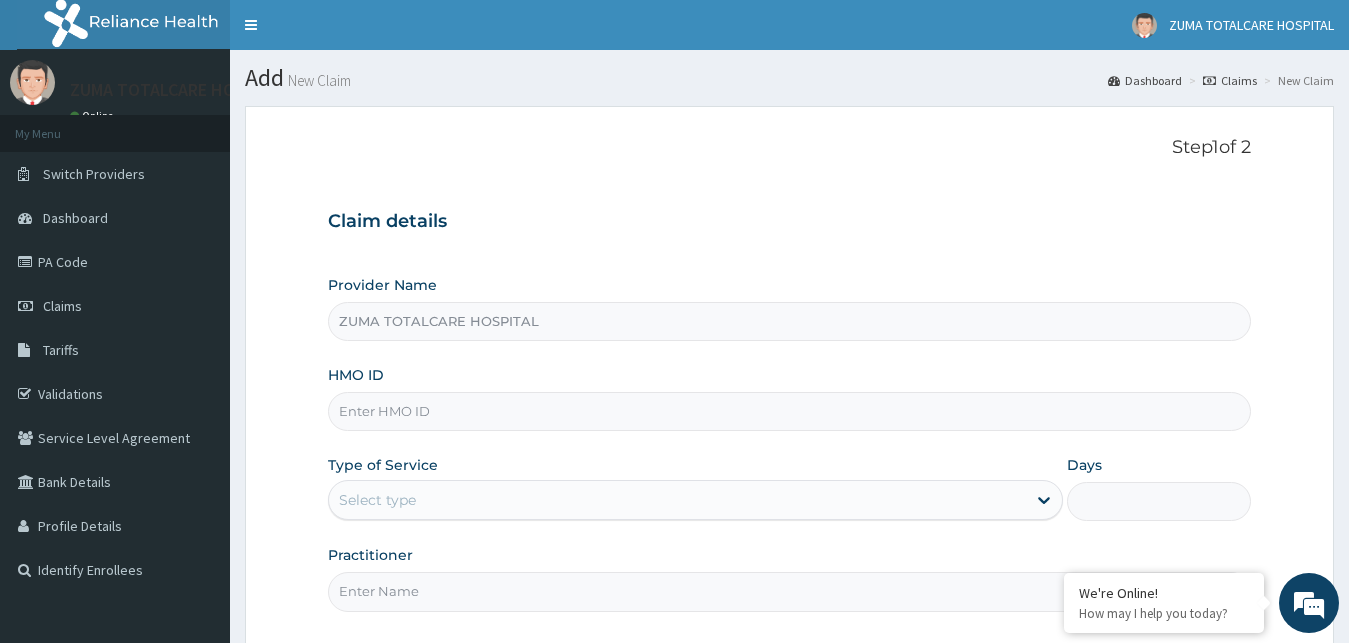 click on "ZUMA TOTALCARE HOSPITAL" at bounding box center [790, 321] 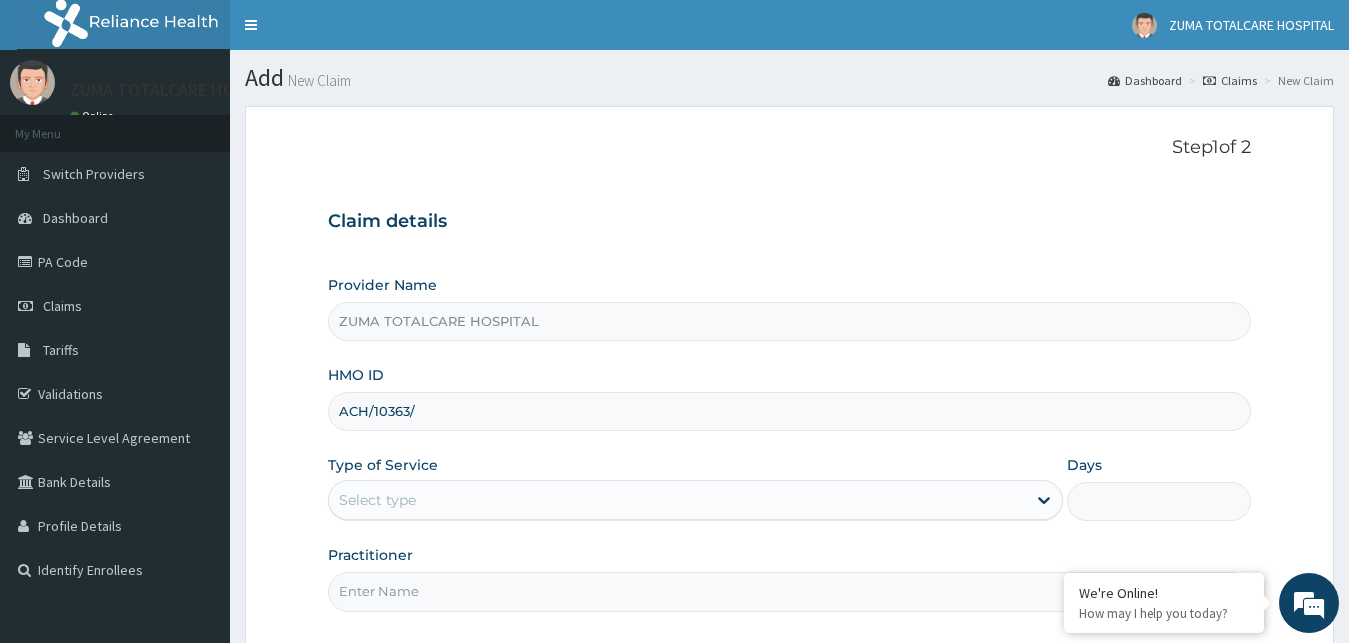 scroll, scrollTop: 0, scrollLeft: 0, axis: both 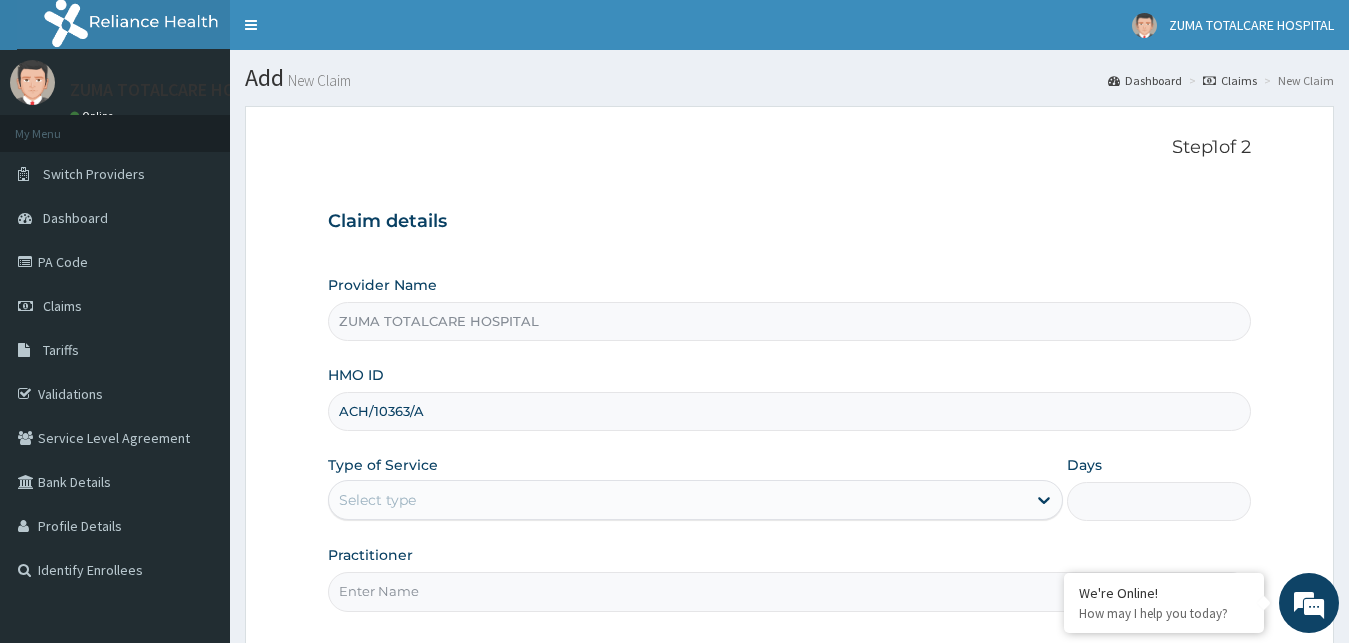 type on "ACH/10363/A" 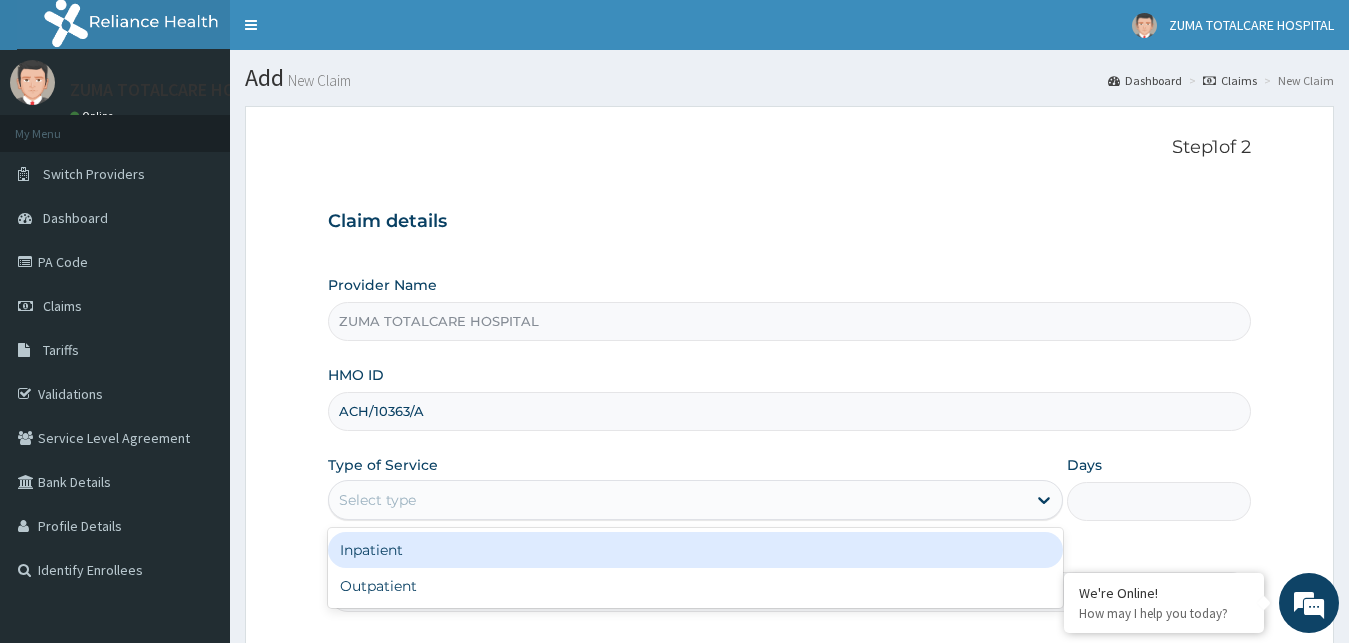 click on "Select type" at bounding box center (678, 500) 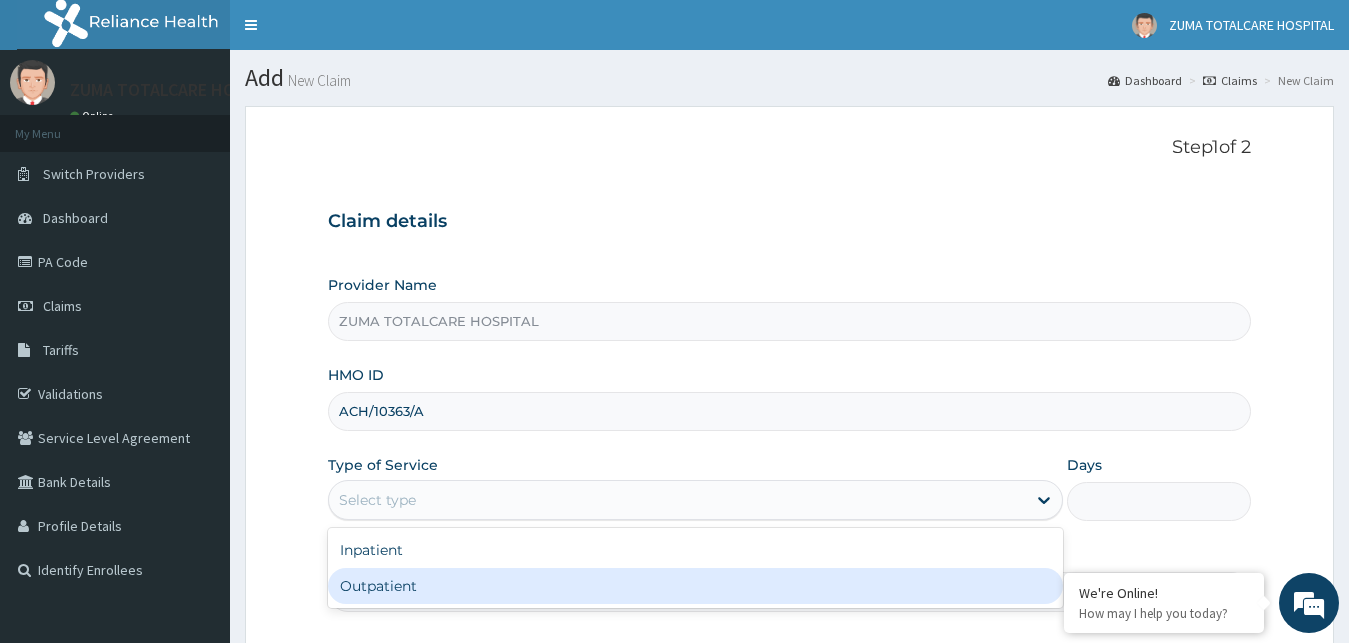 click on "Outpatient" at bounding box center (696, 586) 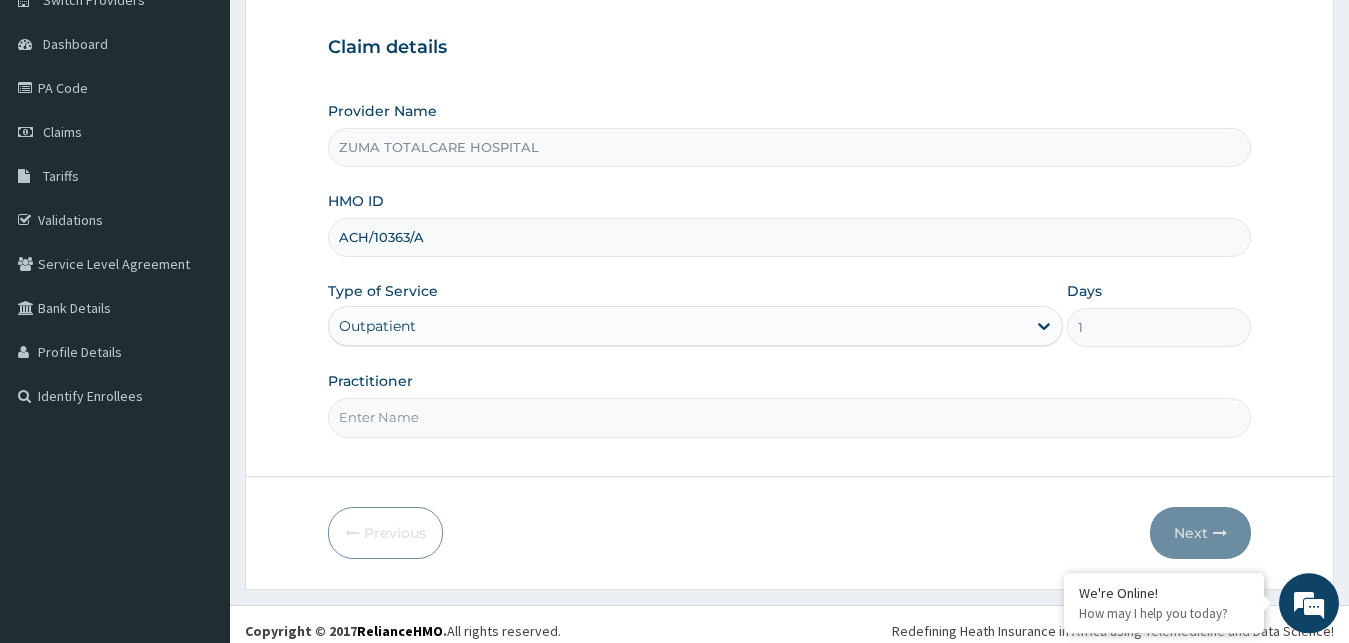 scroll, scrollTop: 187, scrollLeft: 0, axis: vertical 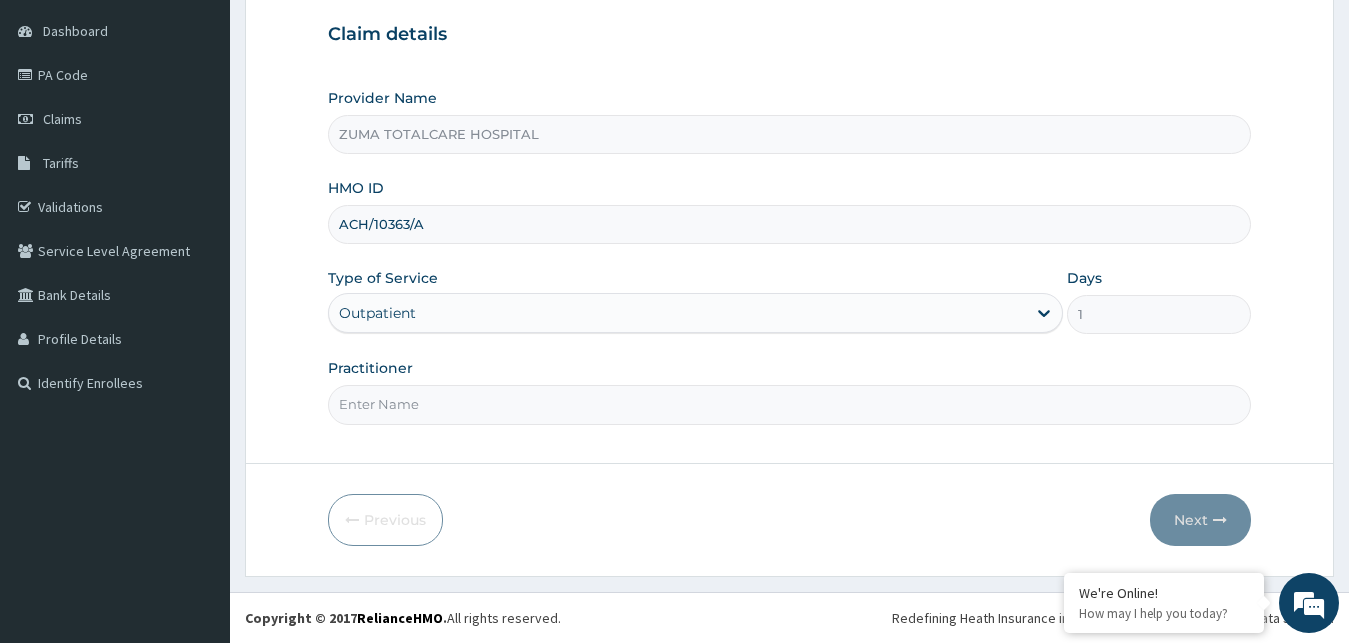 click on "Practitioner" at bounding box center [790, 404] 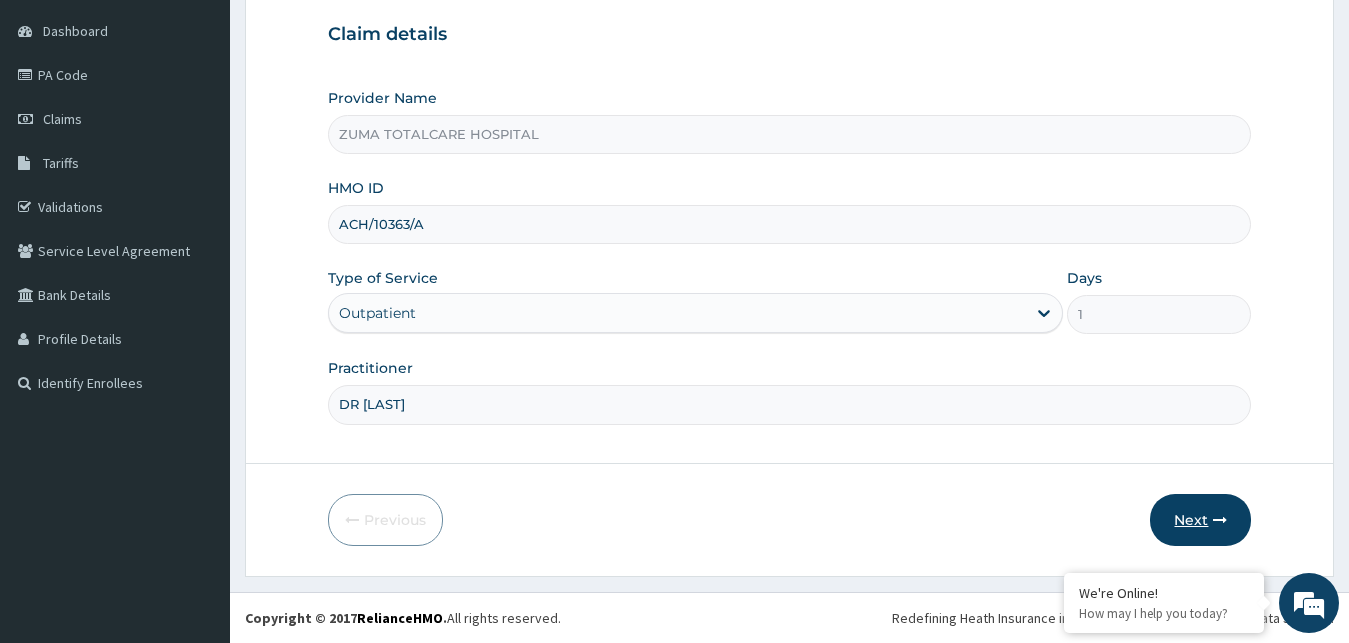 type on "DR [LAST]" 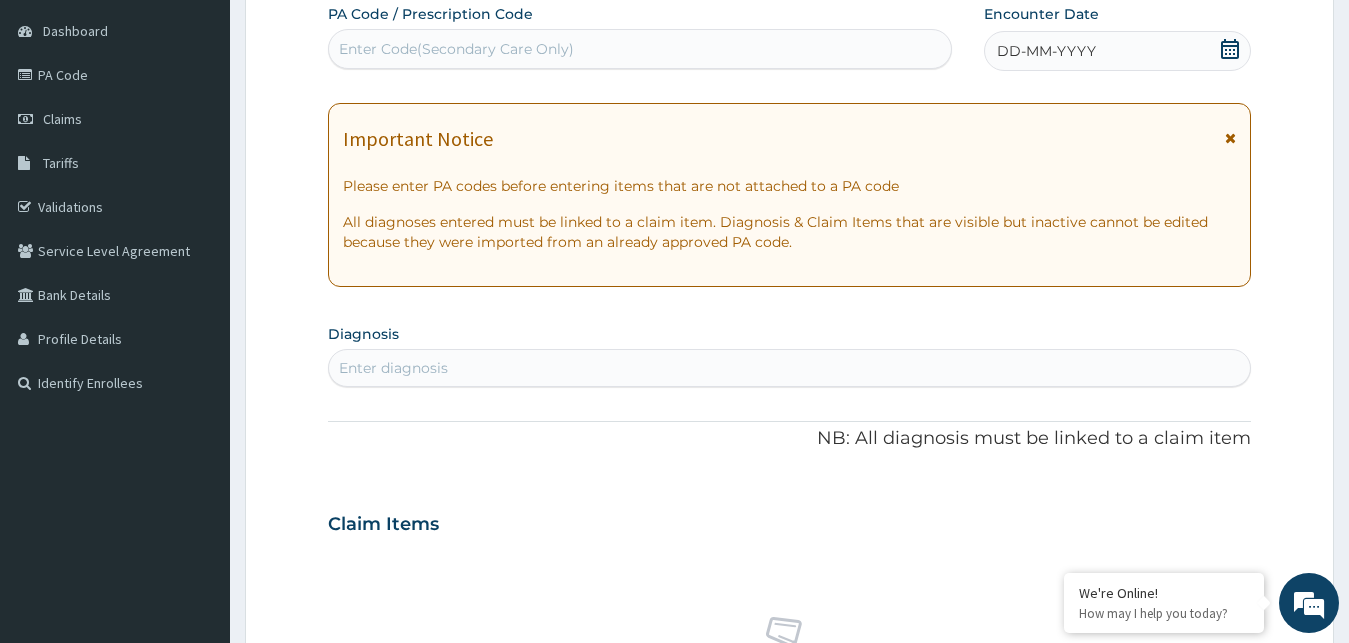 click on "Enter Code(Secondary Care Only)" at bounding box center [640, 49] 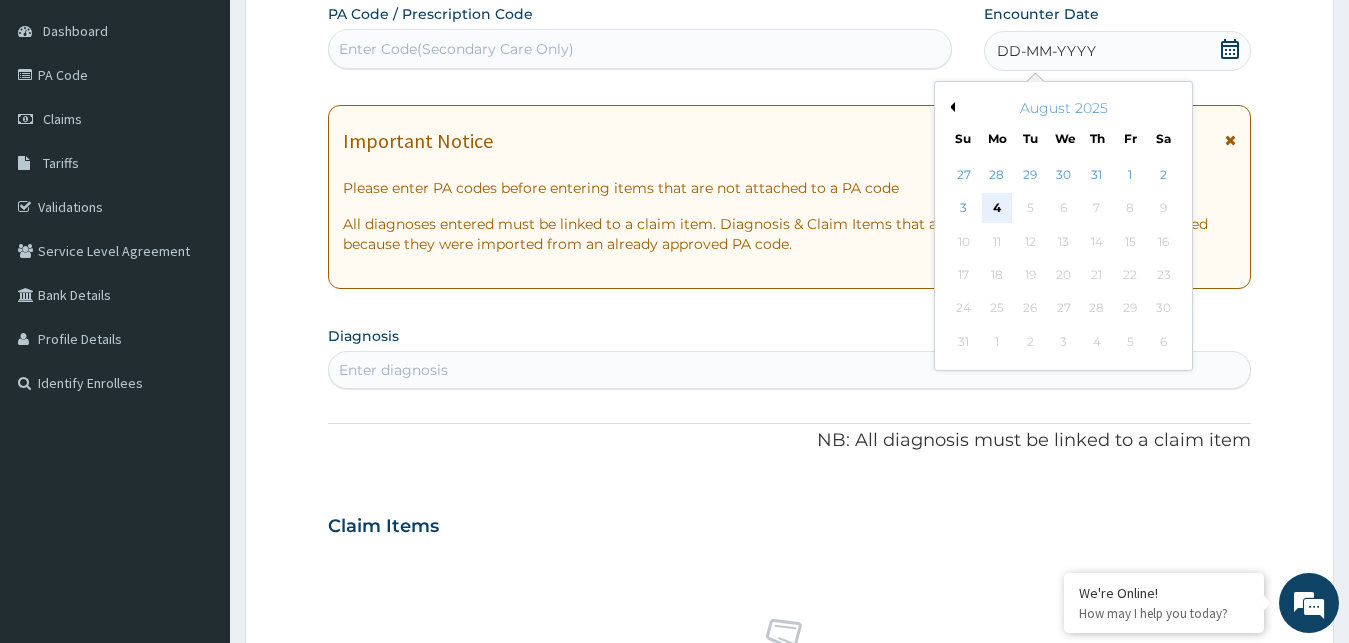click on "4" at bounding box center [997, 209] 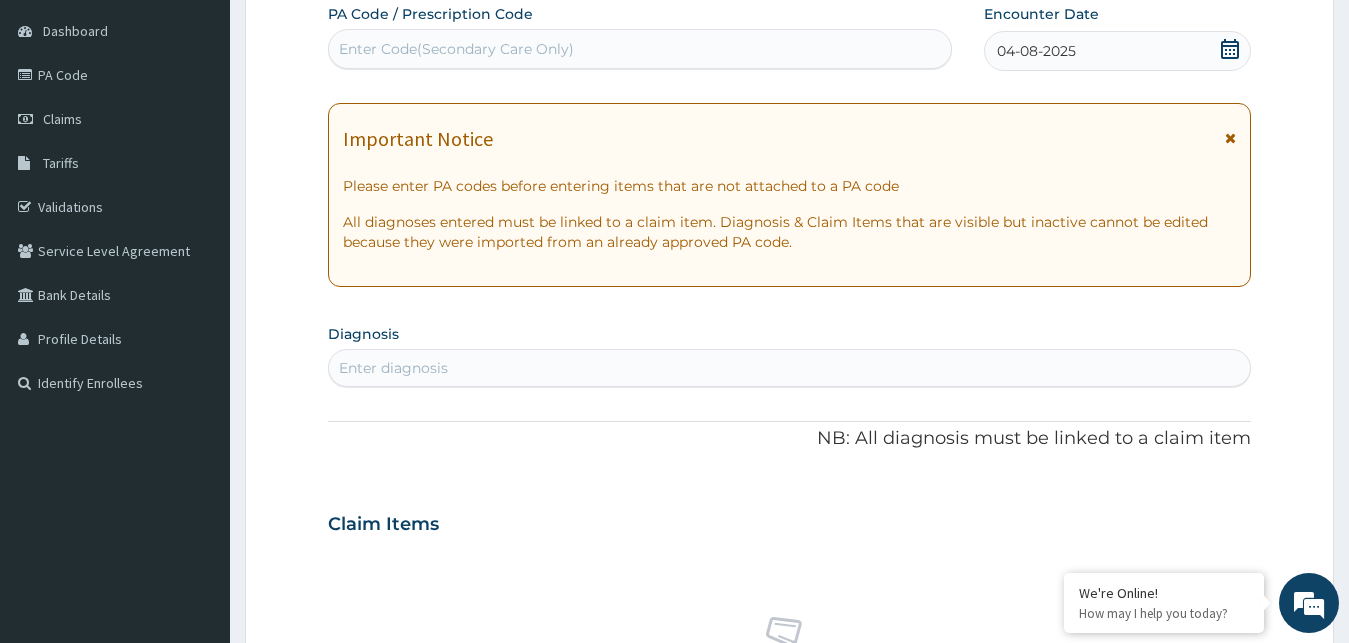 click on "Enter Code(Secondary Care Only)" at bounding box center (456, 49) 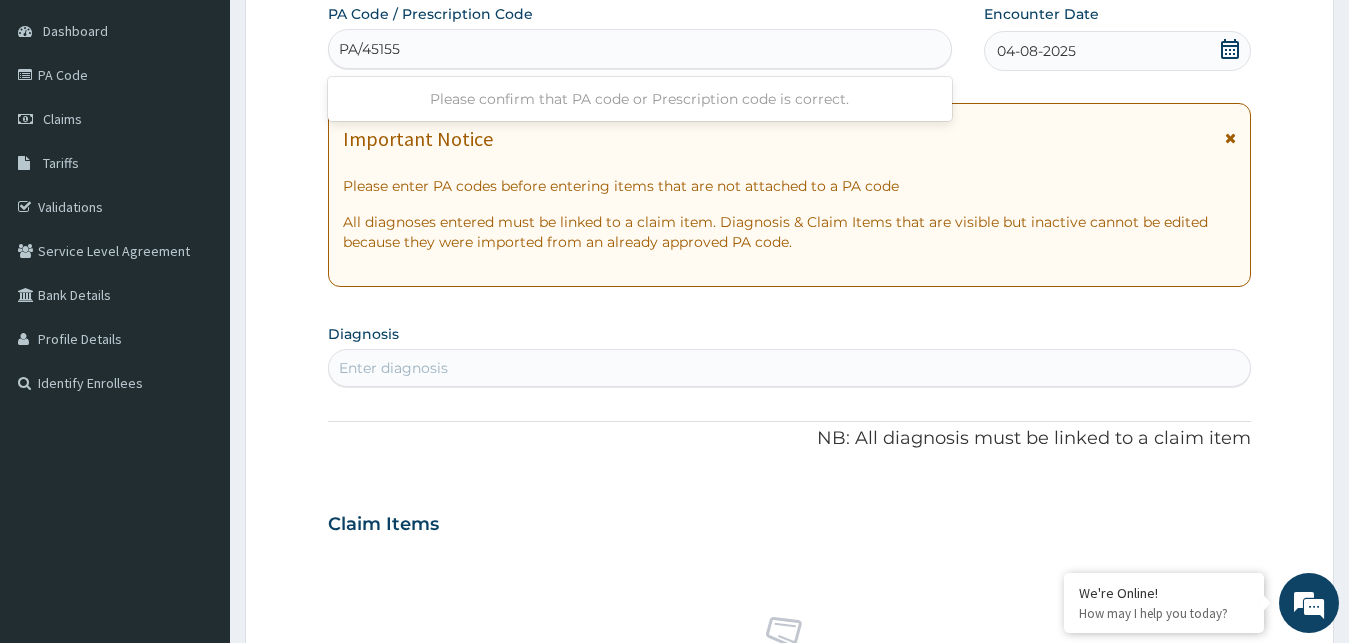 type on "PA/451551" 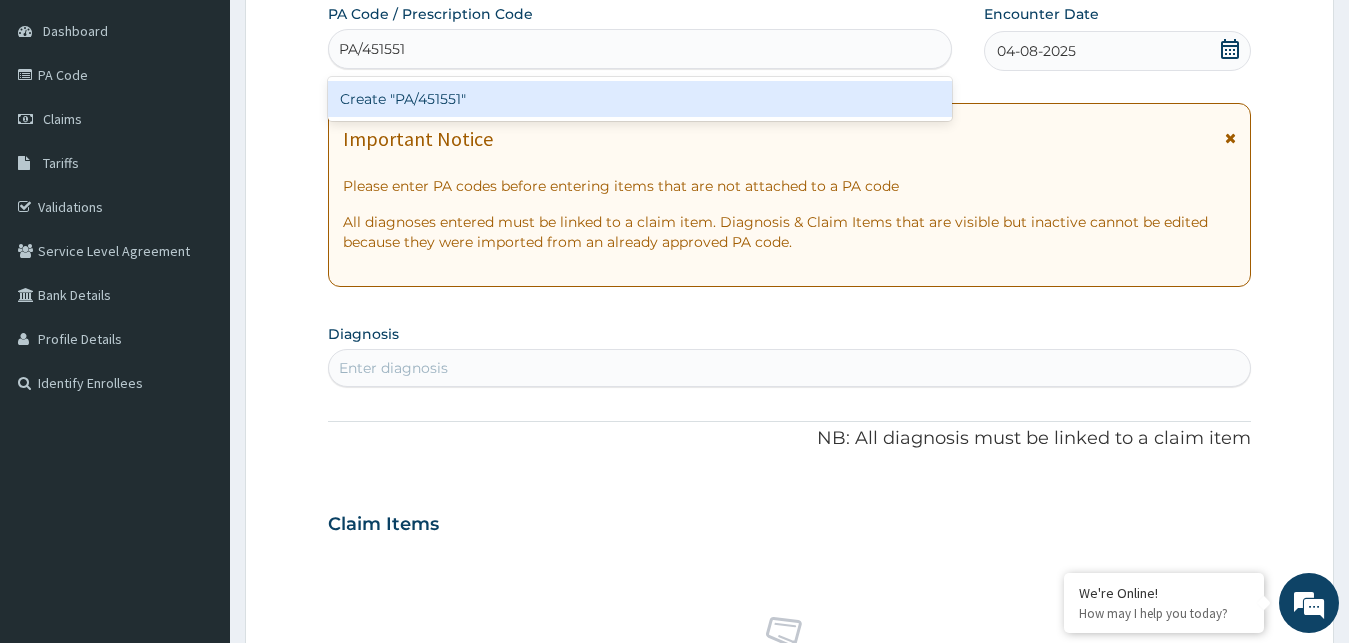 click on "Create "PA/451551"" at bounding box center [640, 99] 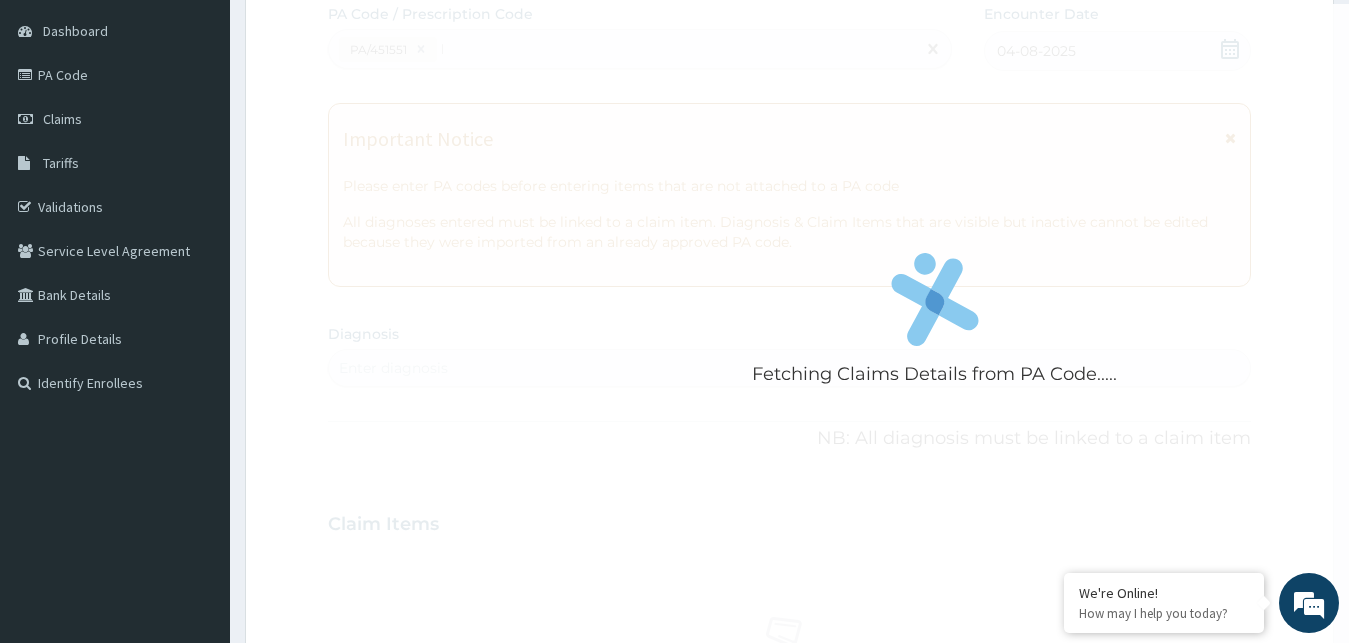 type 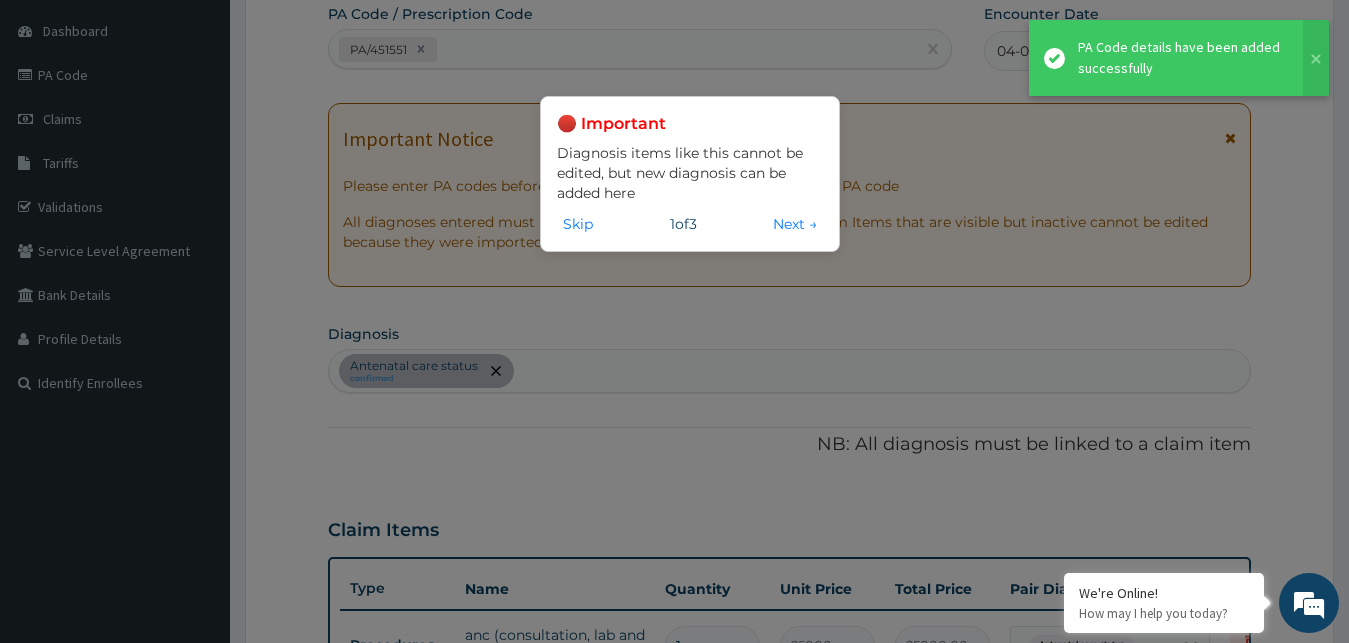 scroll, scrollTop: 197, scrollLeft: 0, axis: vertical 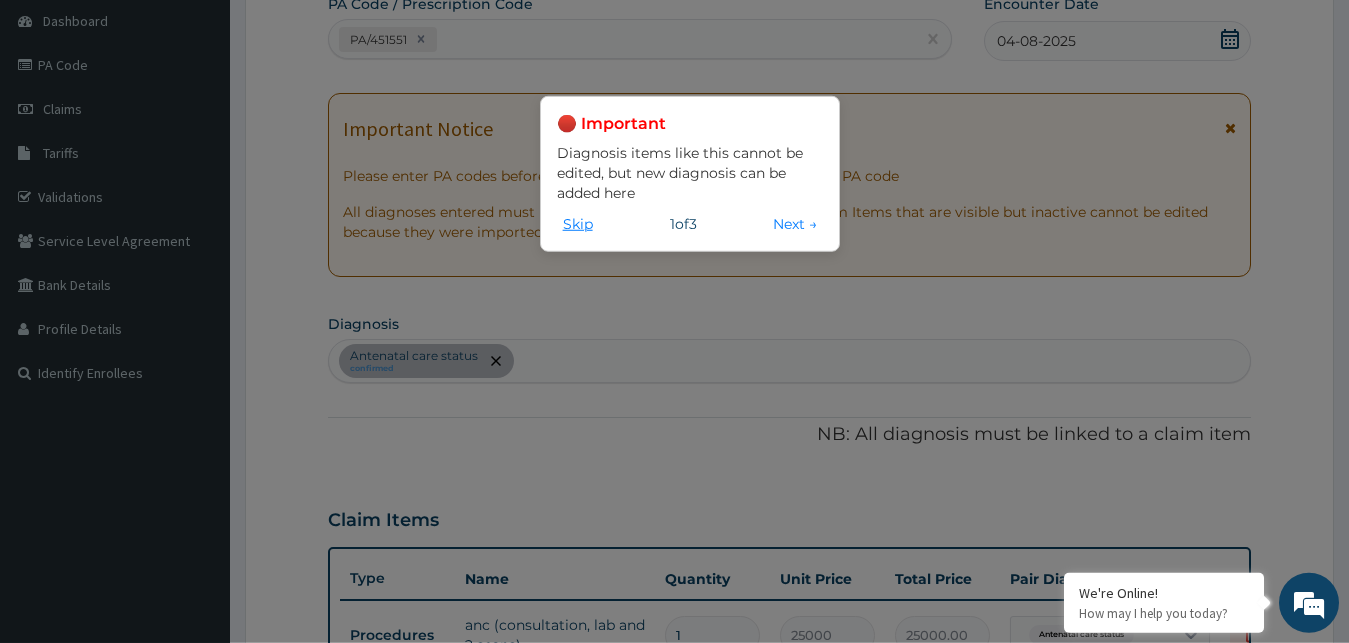 click on "Skip" at bounding box center [578, 224] 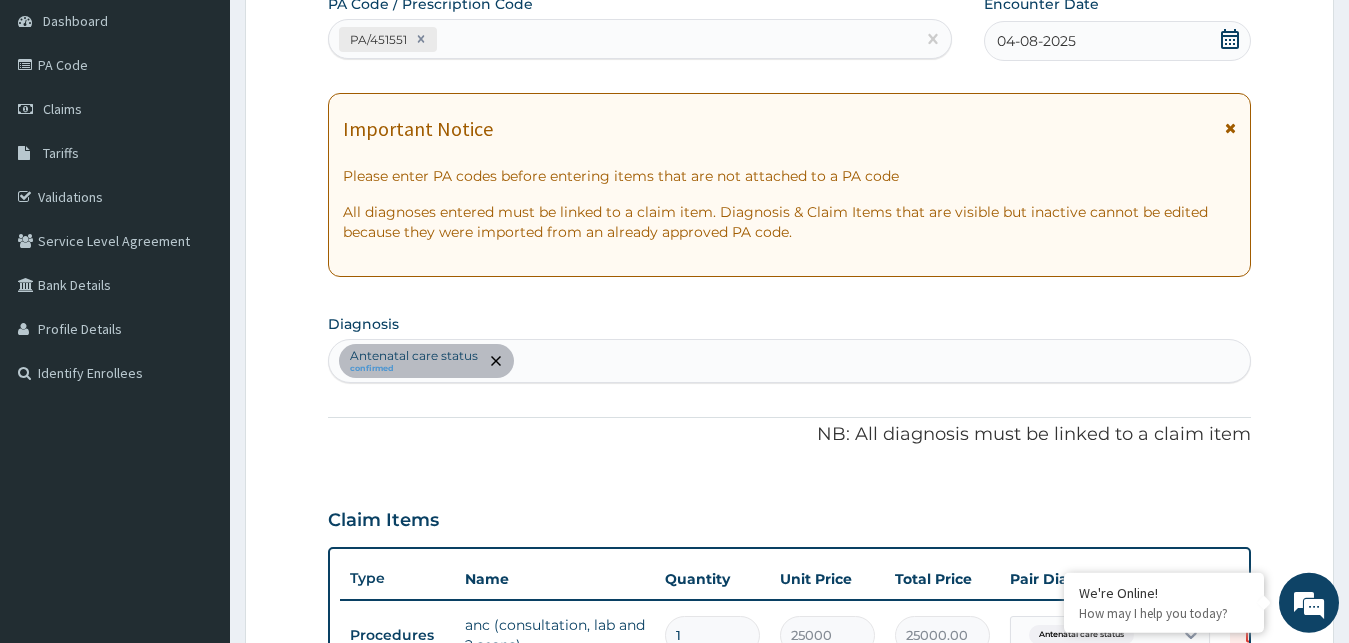 scroll, scrollTop: 721, scrollLeft: 0, axis: vertical 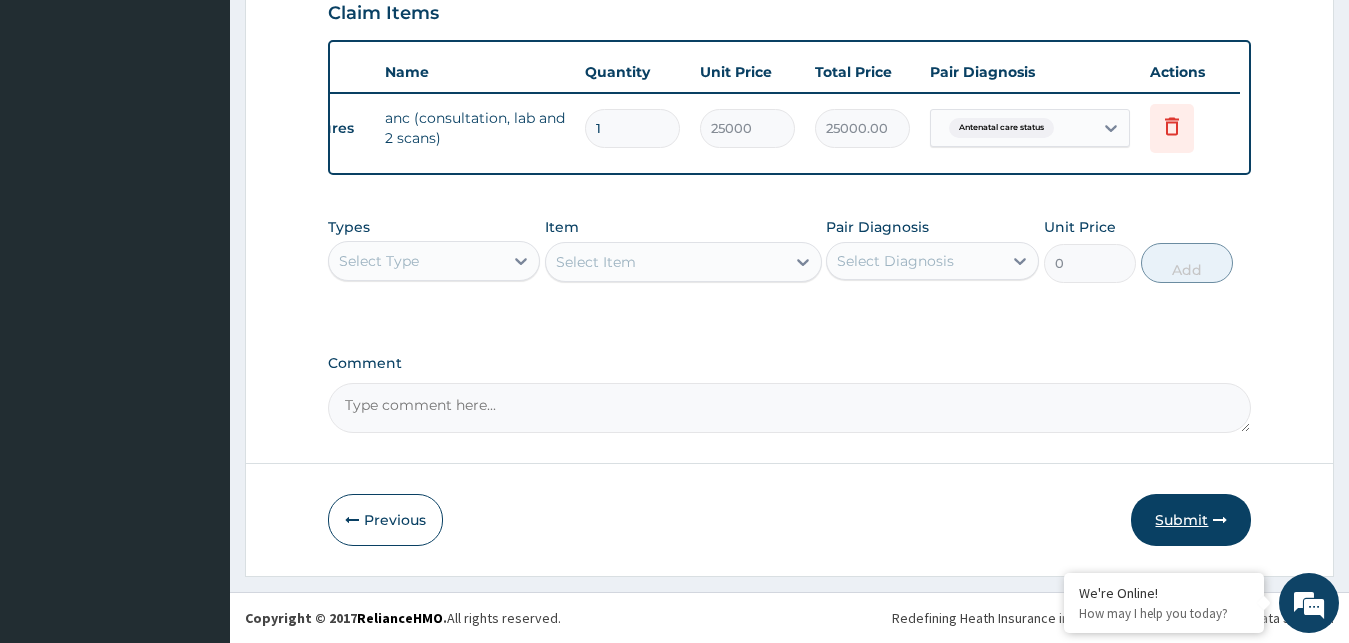 click on "Submit" at bounding box center [1191, 520] 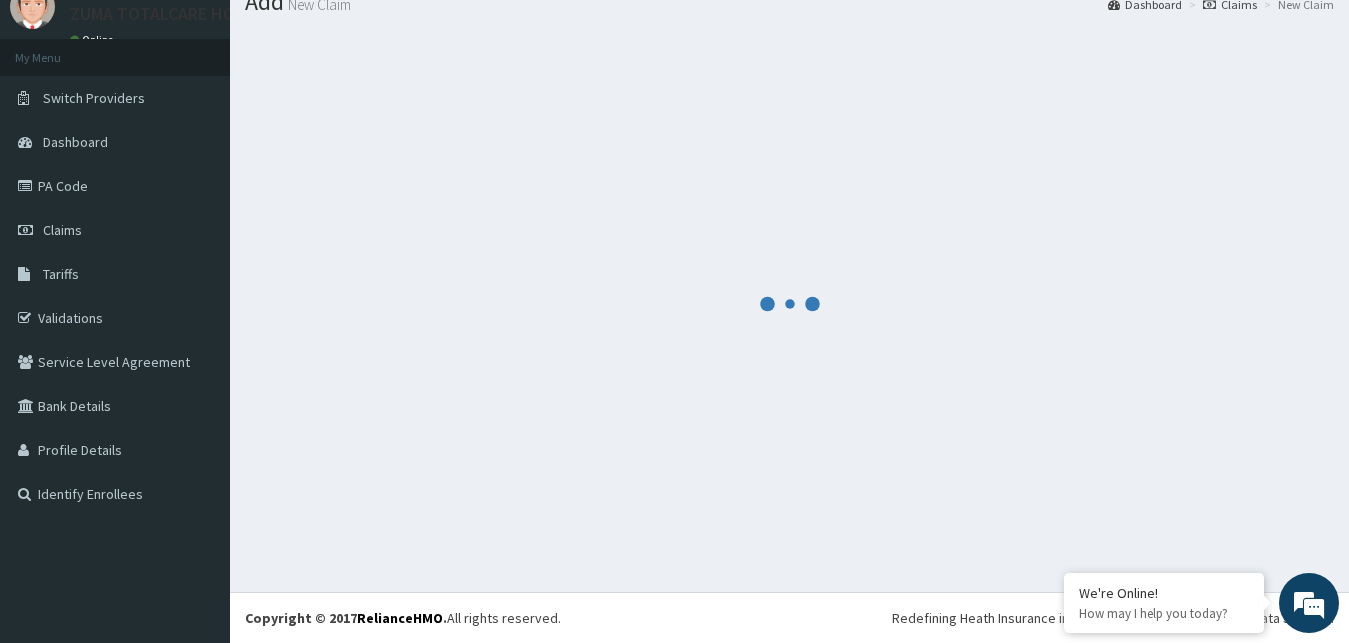 scroll, scrollTop: 76, scrollLeft: 0, axis: vertical 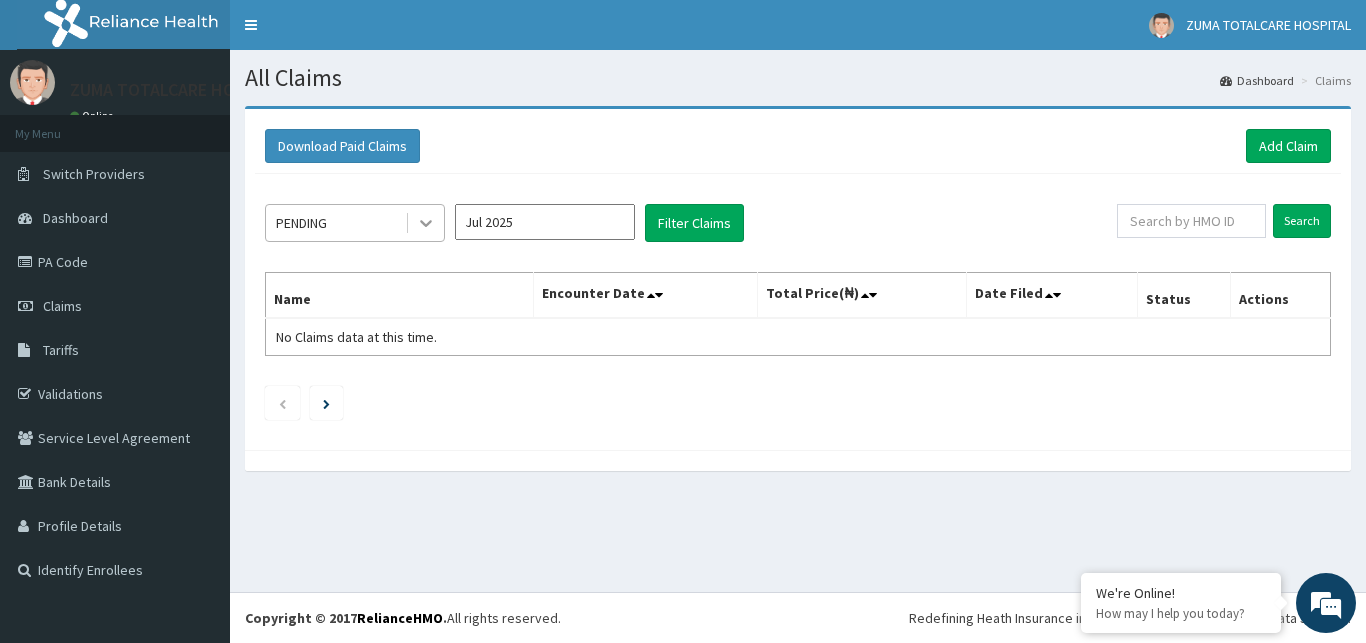 click 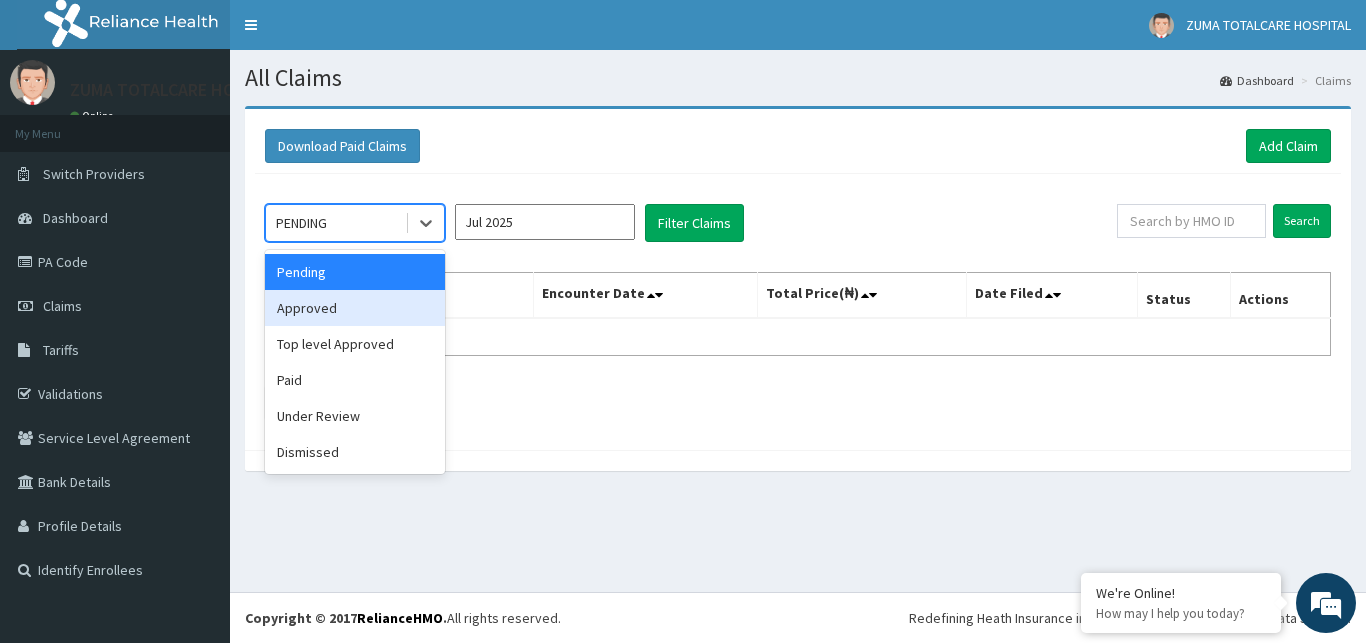 click on "Approved" at bounding box center [355, 308] 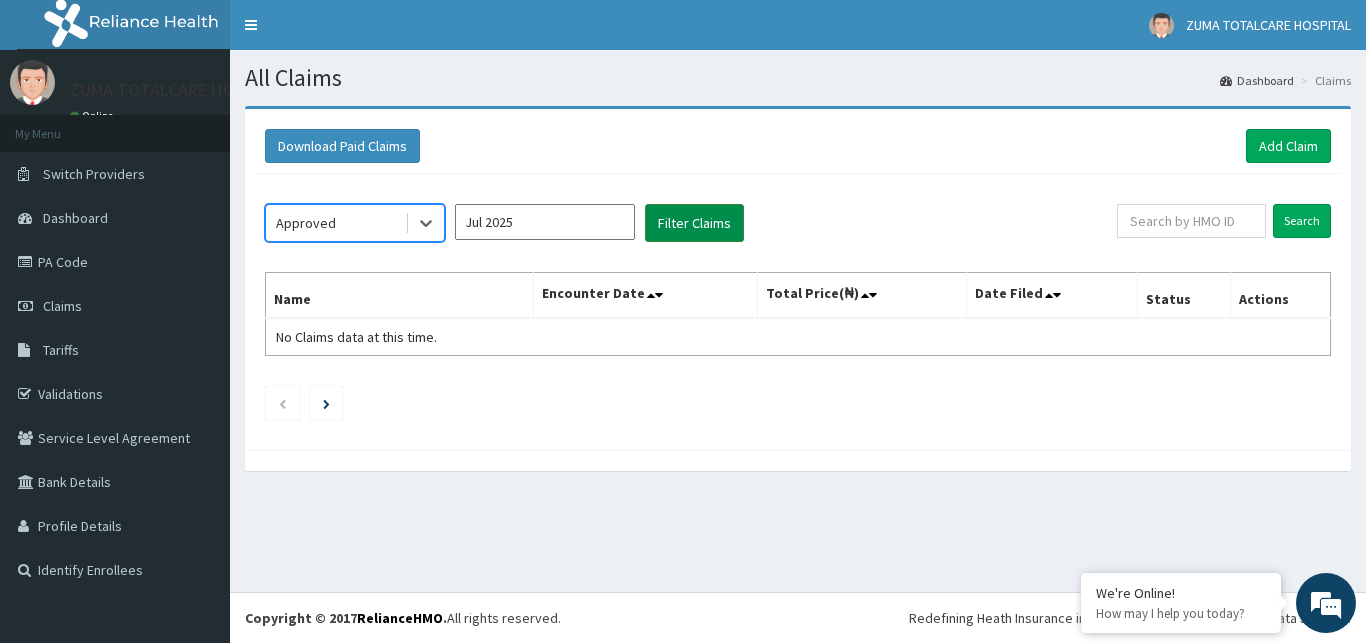 click on "Filter Claims" at bounding box center [694, 223] 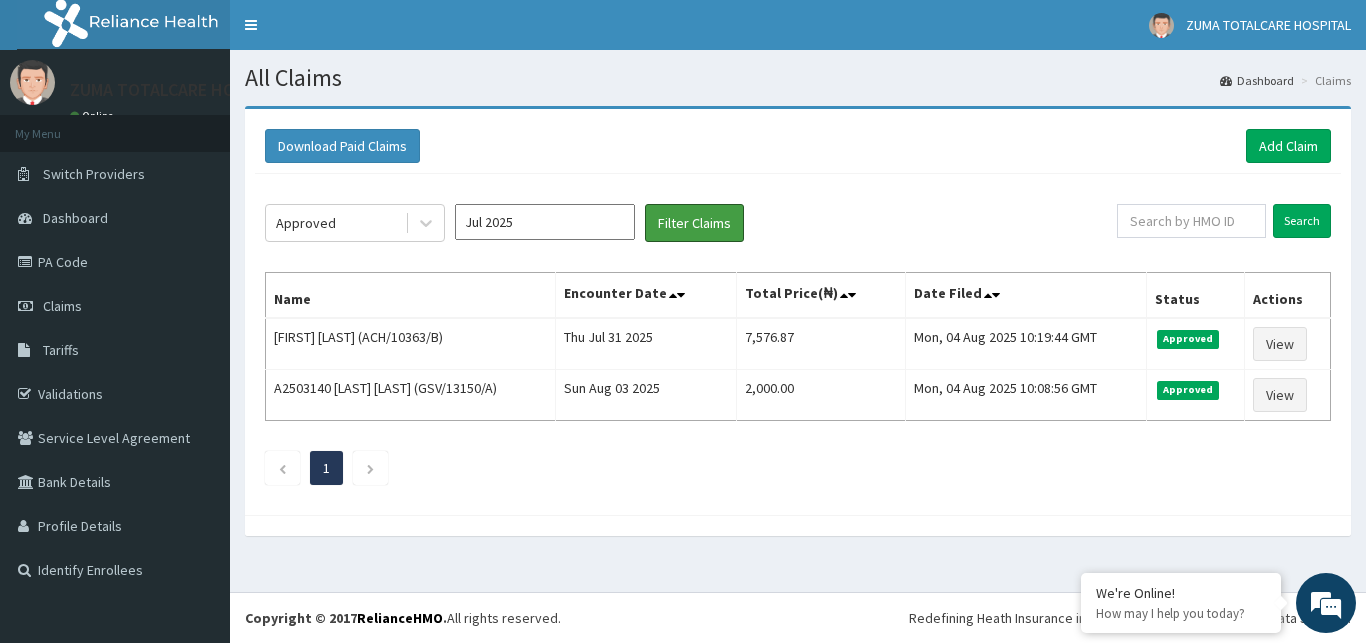 scroll, scrollTop: 0, scrollLeft: 0, axis: both 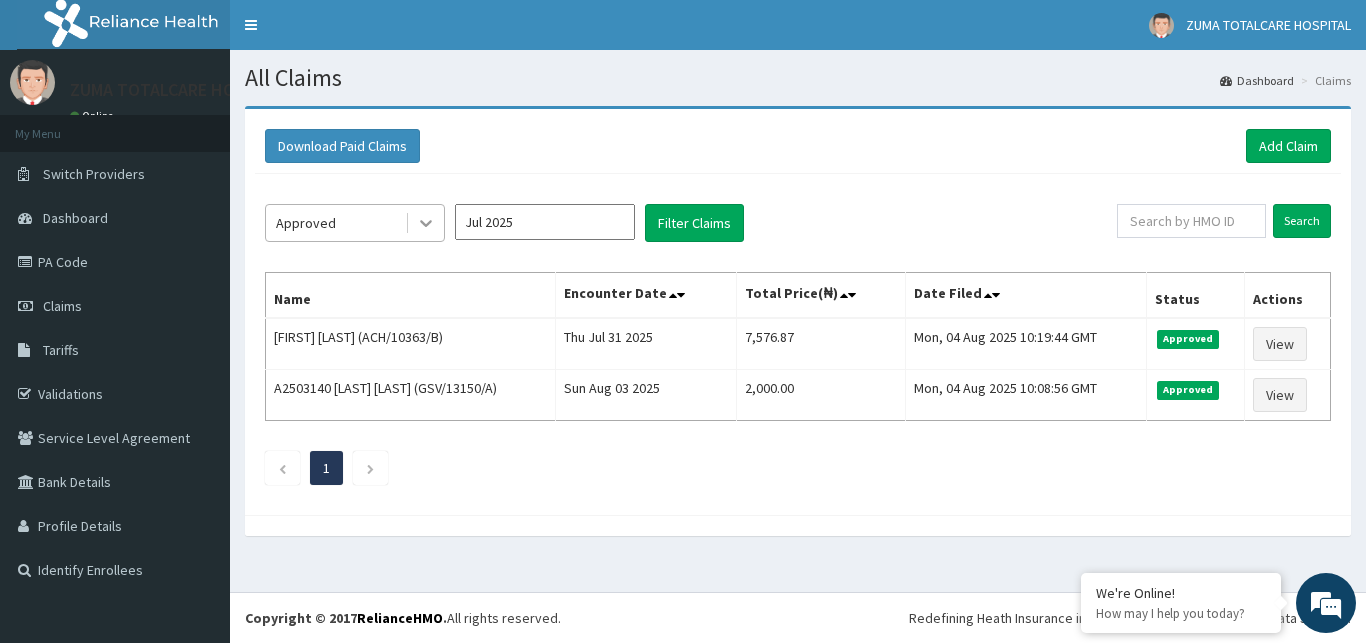 click 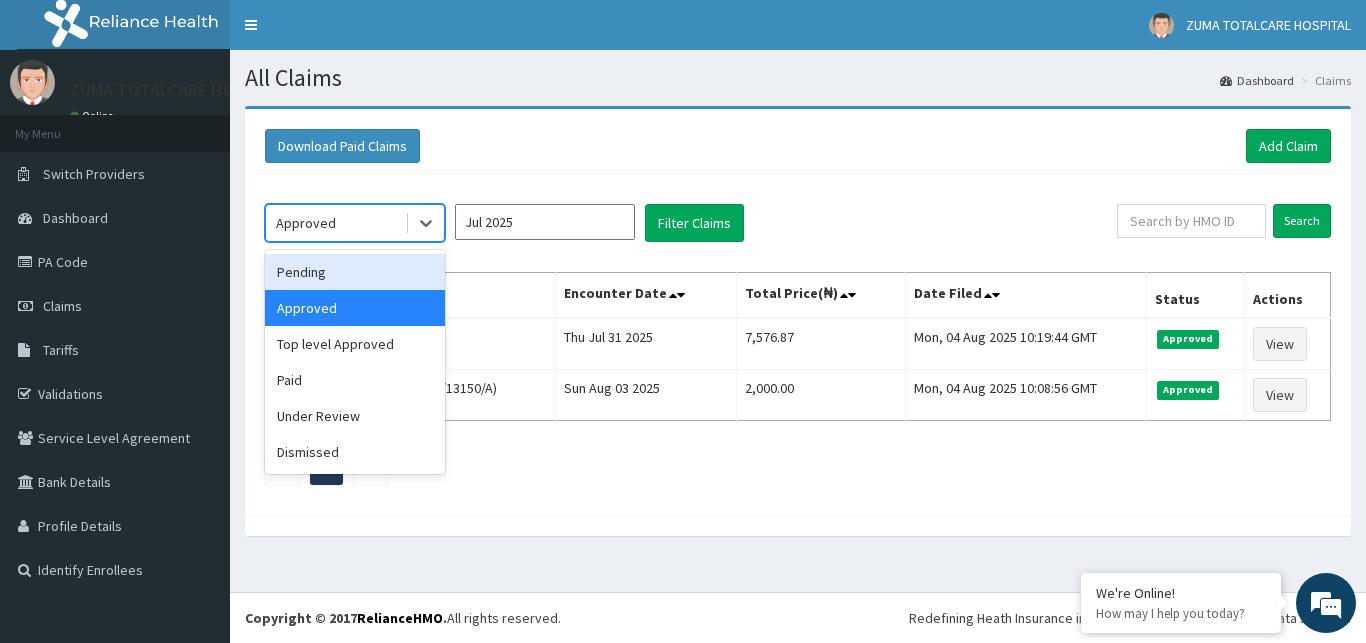 click on "Pending" at bounding box center [355, 272] 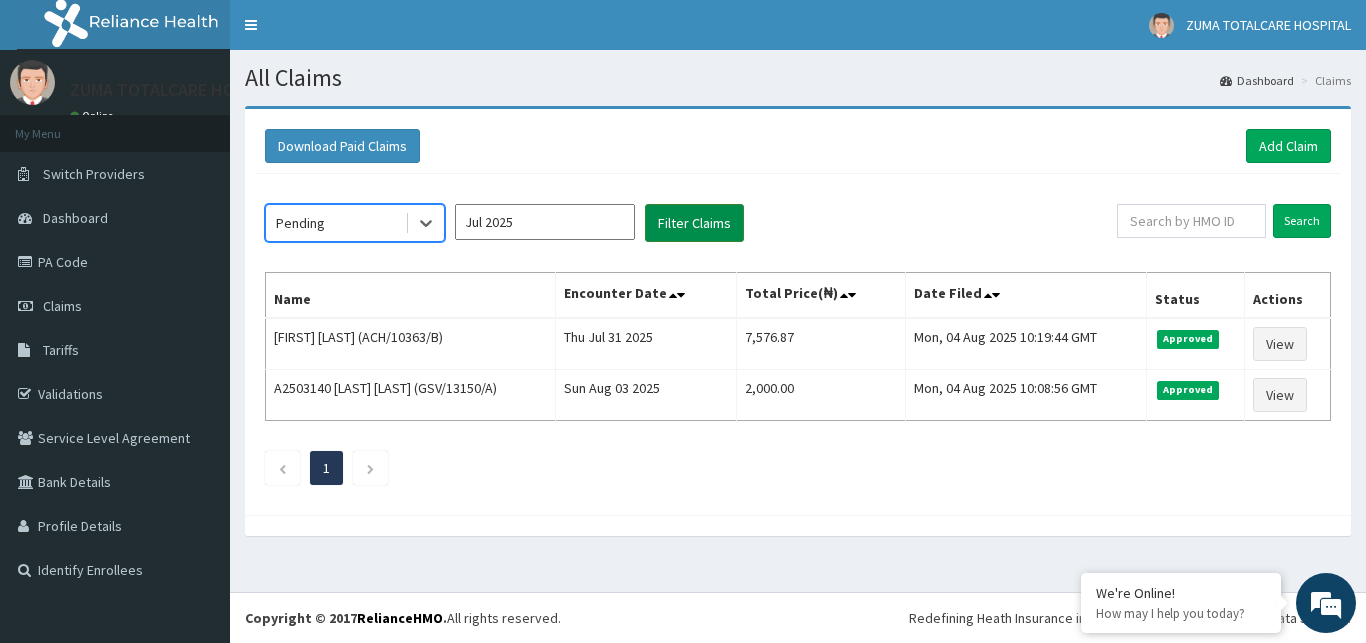 click on "Filter Claims" at bounding box center (694, 223) 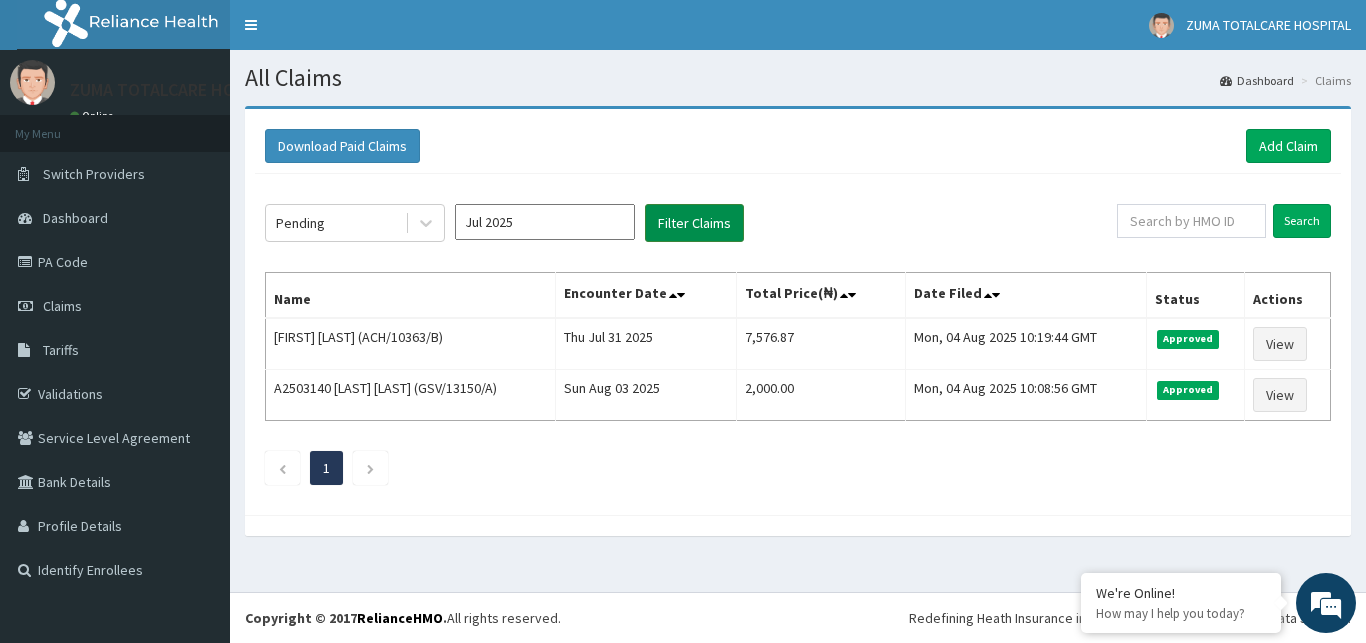 click on "Filter Claims" at bounding box center (694, 223) 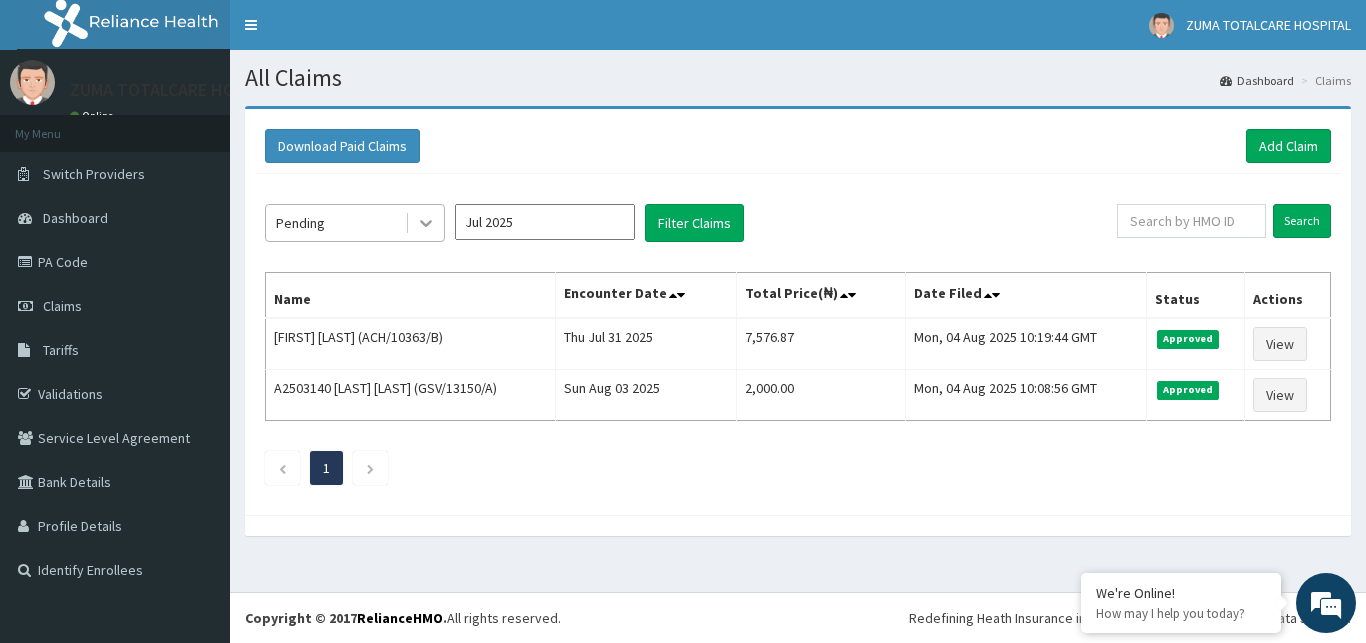 click 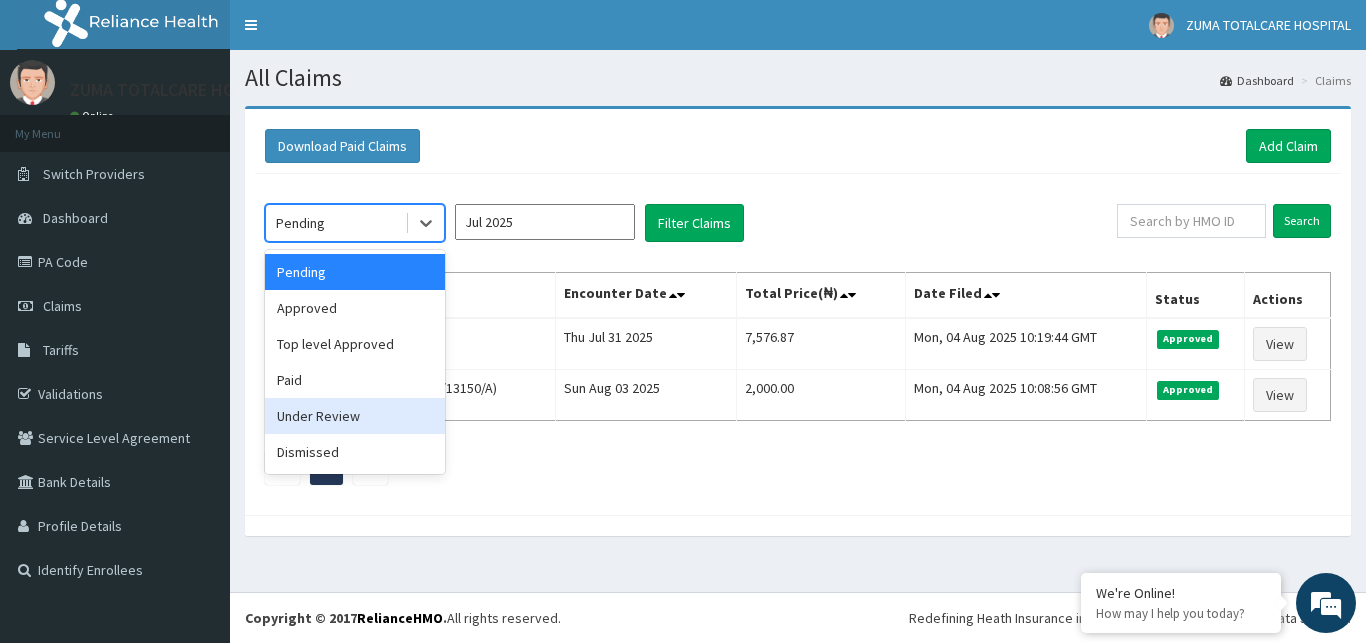 click on "Under Review" at bounding box center [355, 416] 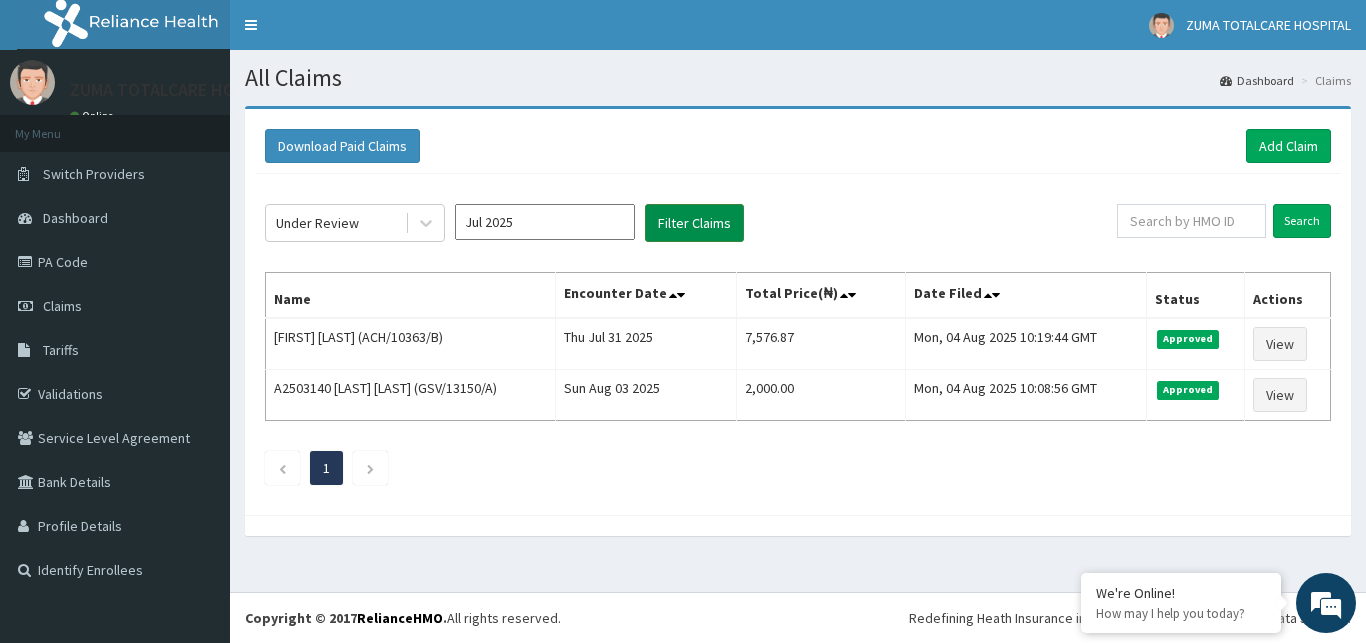 click on "Filter Claims" at bounding box center [694, 223] 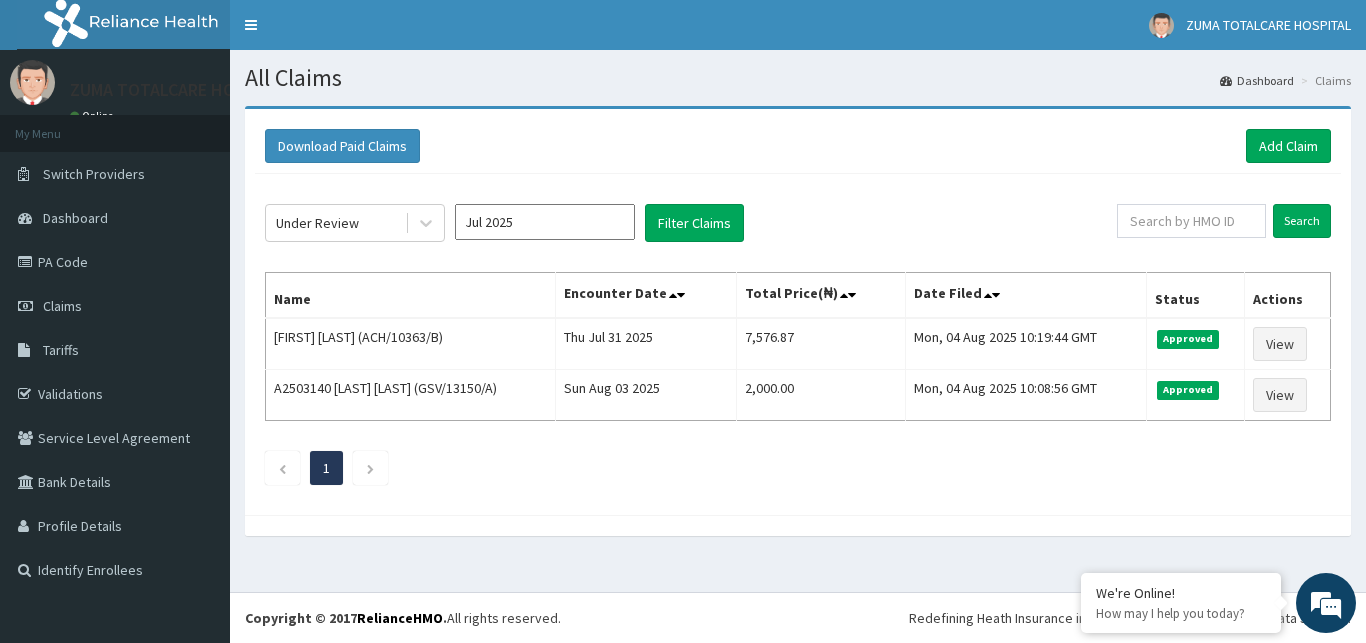 click on "Download Paid Claims Add Claim × Note you can only download claims within a maximum of 1 year and the dates will auto-adjust when you select range that is greater than 1 year From 04-05-2025 To 04-08-2025 Close Download Under Review Jul 2025 Filter Claims Search Name Encounter Date Total Price(₦) Date Filed Status Actions Nathan Emmanuel (ACH/10363/B) Thu Jul 31 2025 7,576.87 Mon, 04 Aug 2025 10:19:44 GMT Approved View A2503140 IMADE ESEZOBOR (GSV/13150/A) Sun Aug 03 2025 2,000.00 Mon, 04 Aug 2025 10:08:56 GMT Approved View 1" at bounding box center (798, 331) 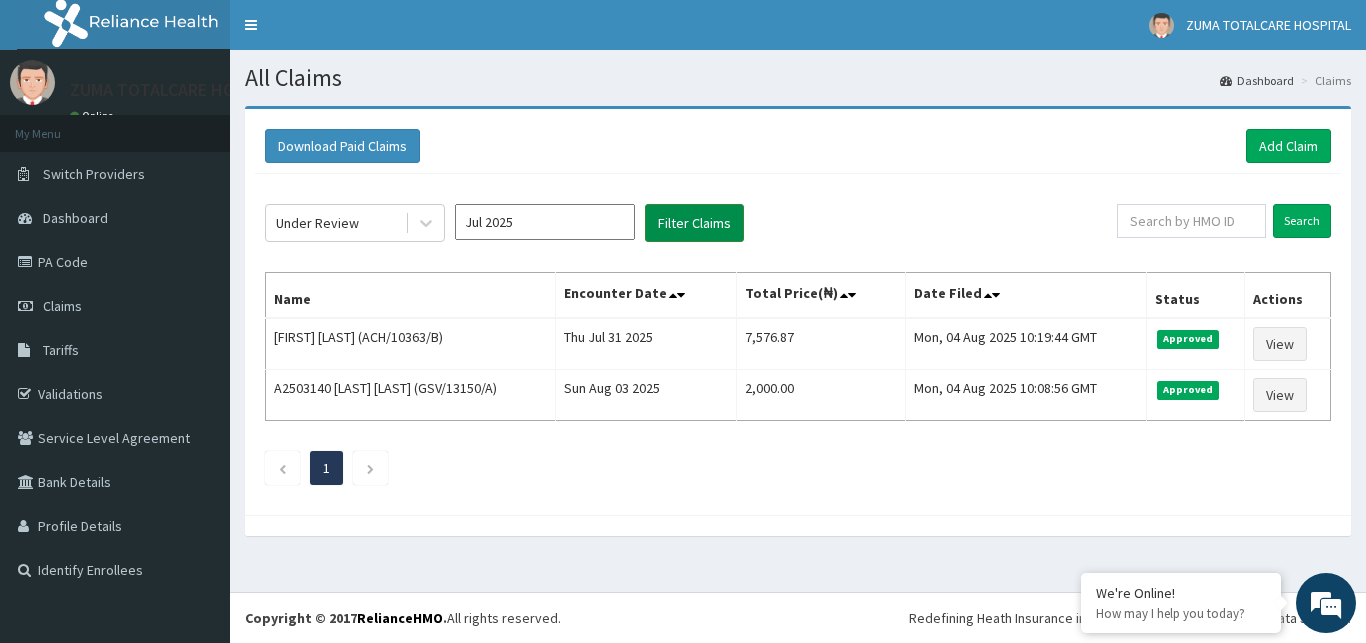 click on "Filter Claims" at bounding box center [694, 223] 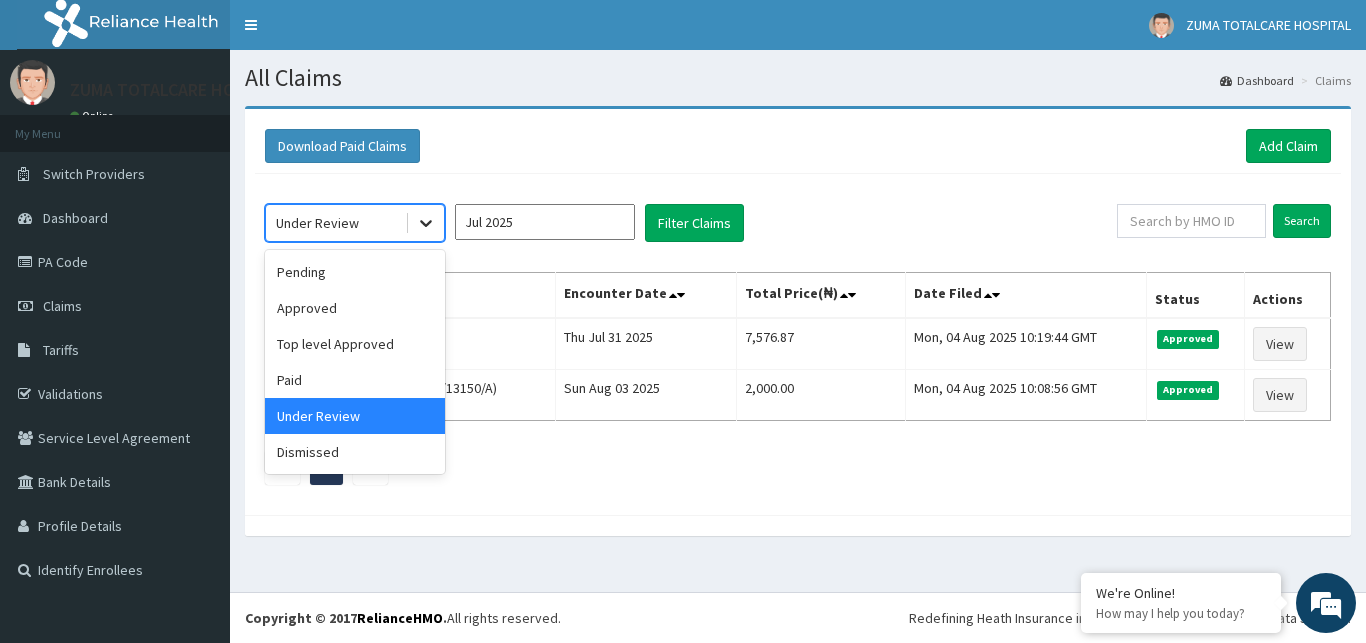 click 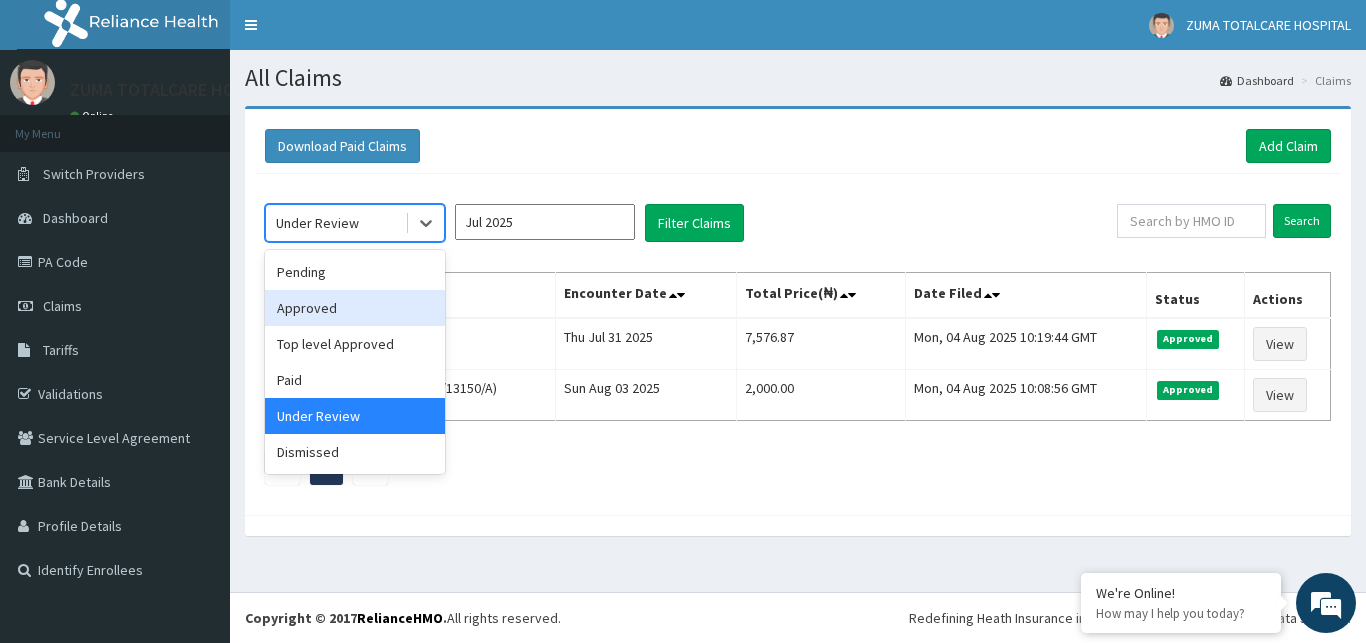 click on "Approved" at bounding box center [355, 308] 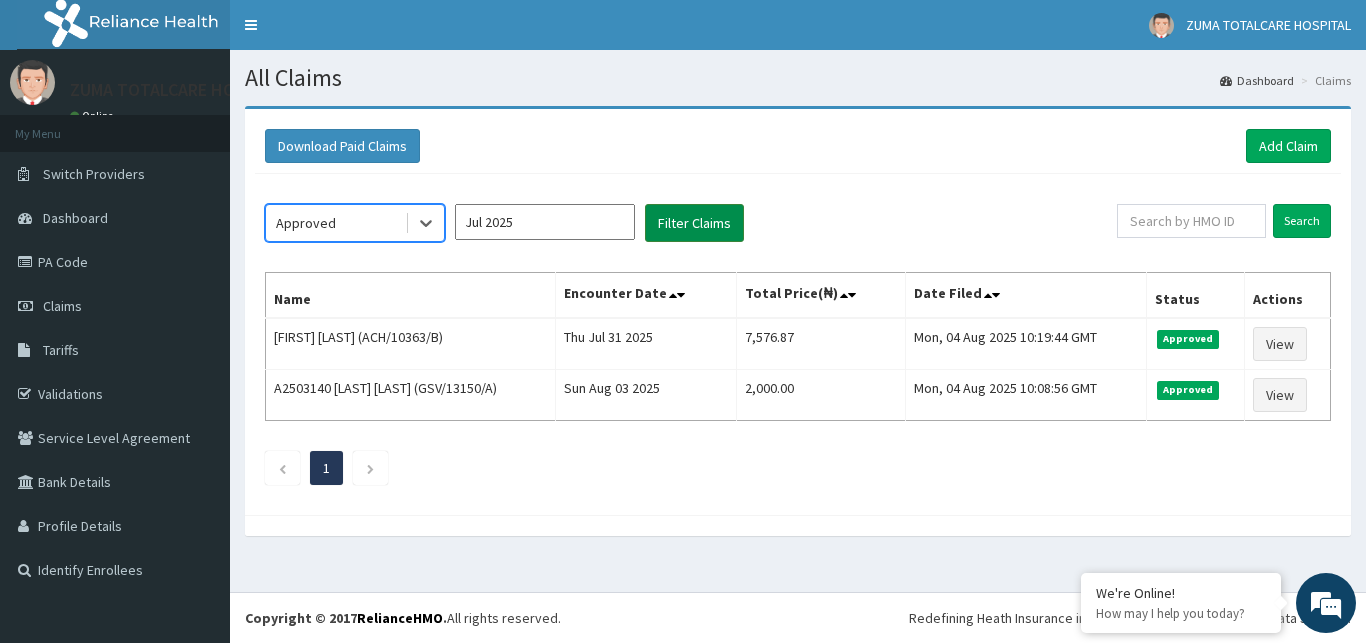 click on "Filter Claims" at bounding box center (694, 223) 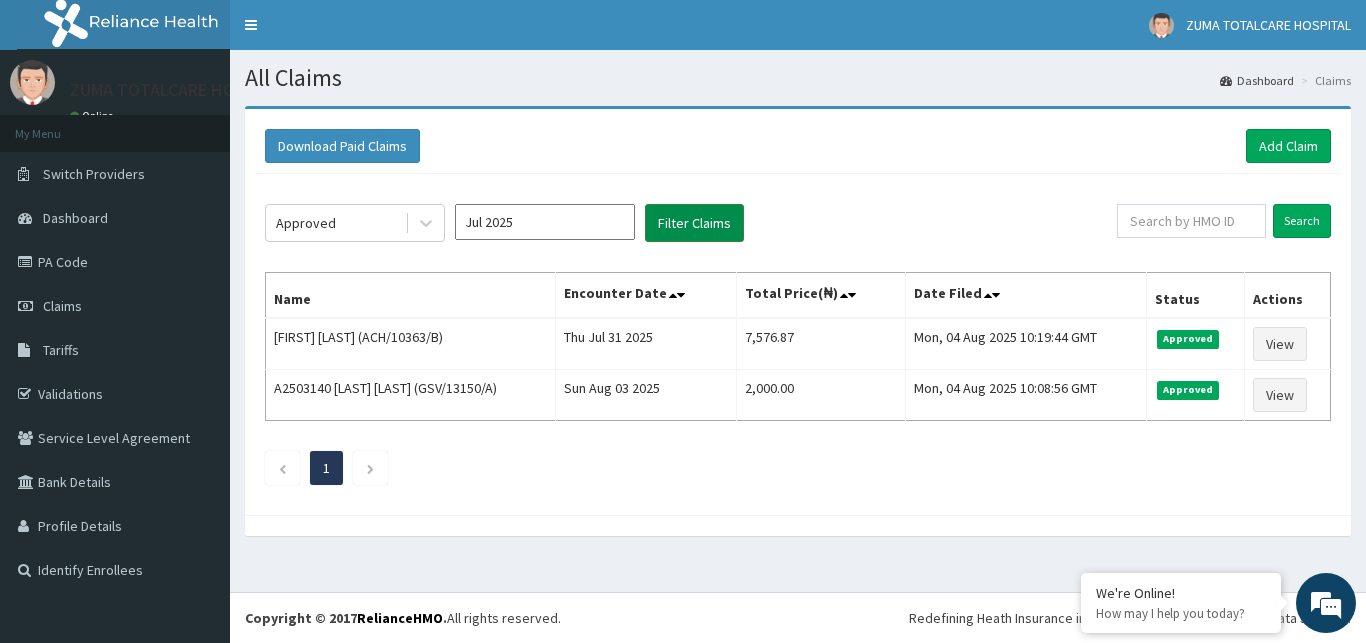 click on "Filter Claims" at bounding box center [694, 223] 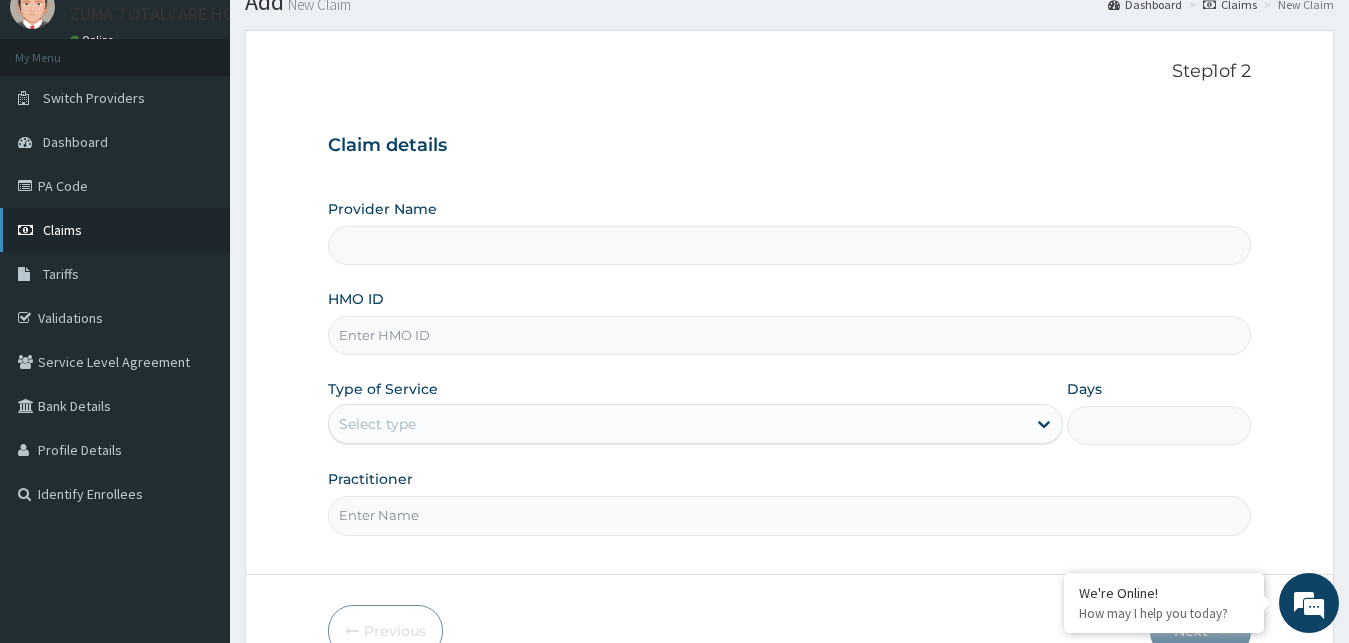 scroll, scrollTop: 76, scrollLeft: 0, axis: vertical 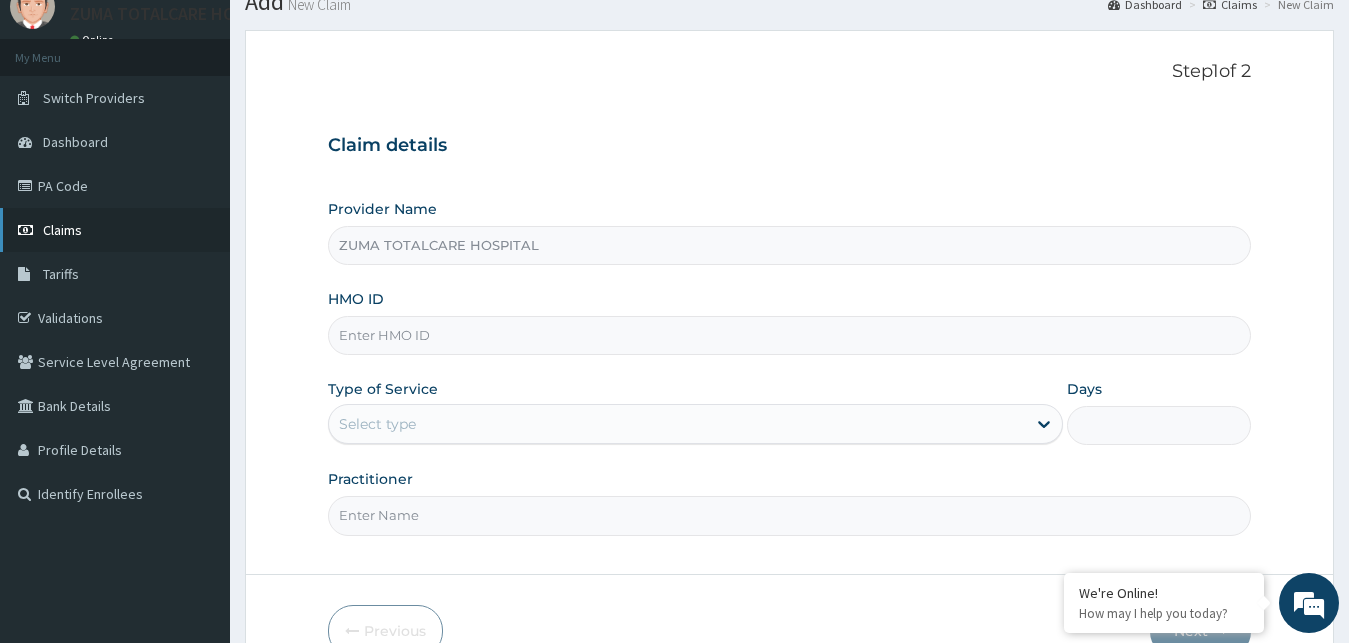 type on "ZUMA TOTALCARE HOSPITAL" 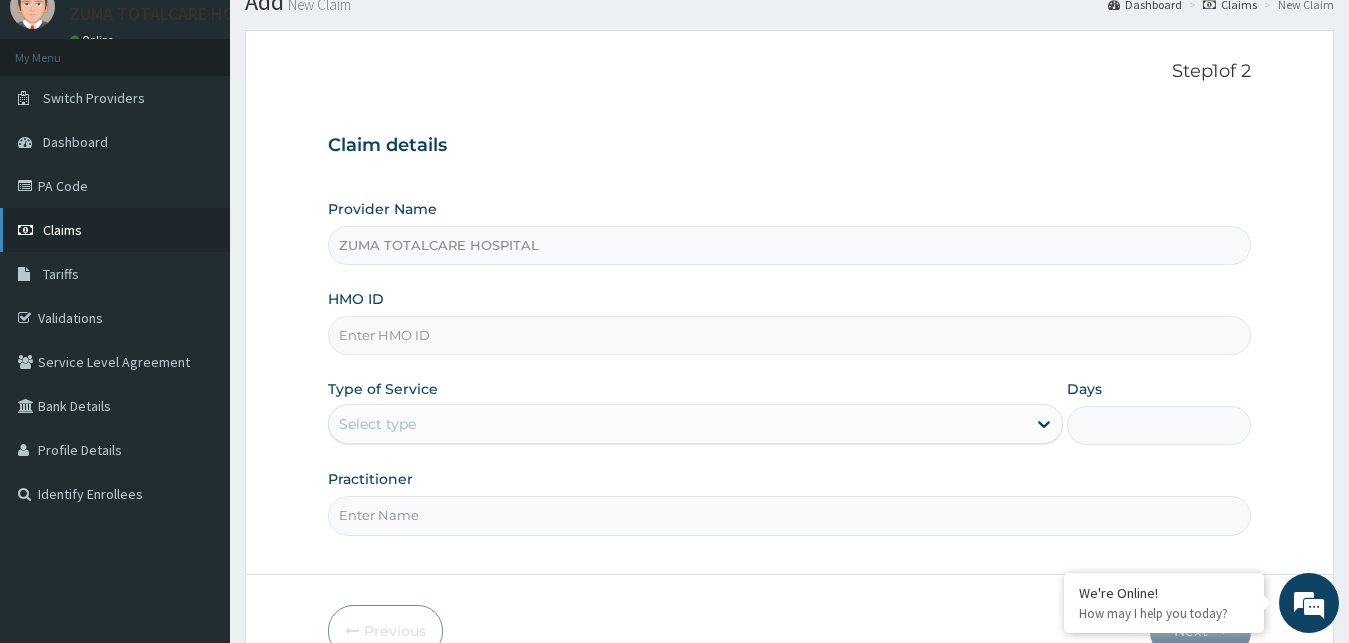 click on "Claims" at bounding box center [115, 230] 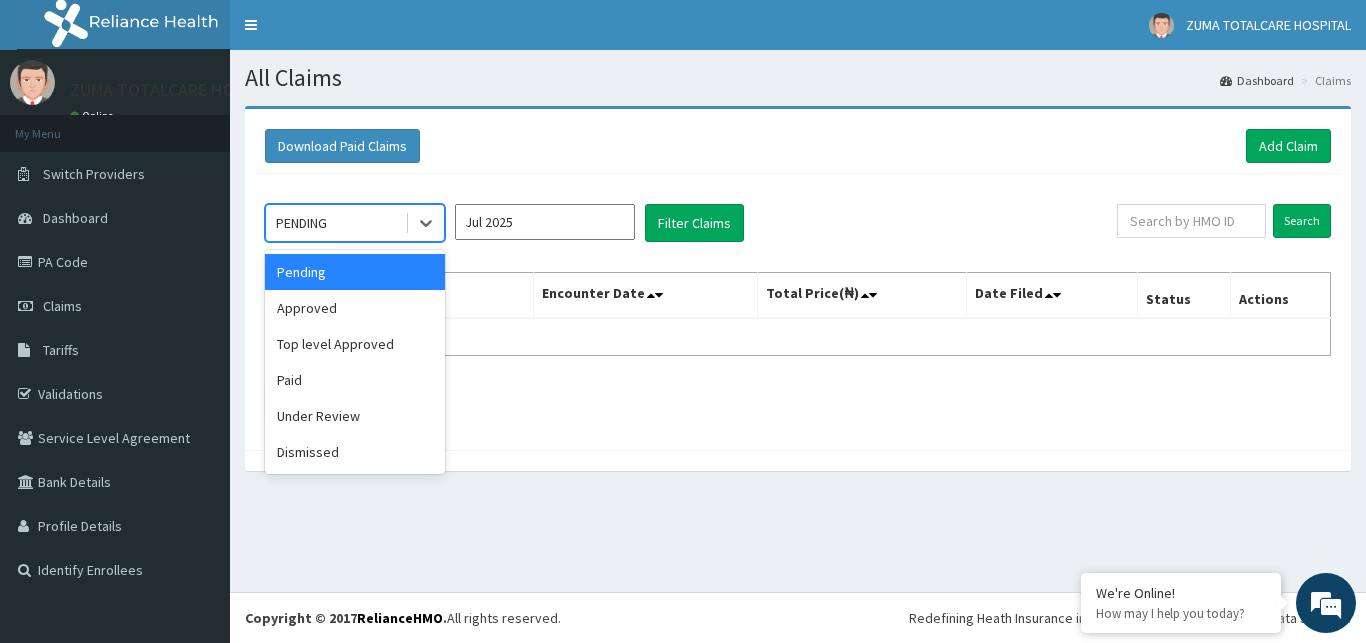 scroll, scrollTop: 0, scrollLeft: 0, axis: both 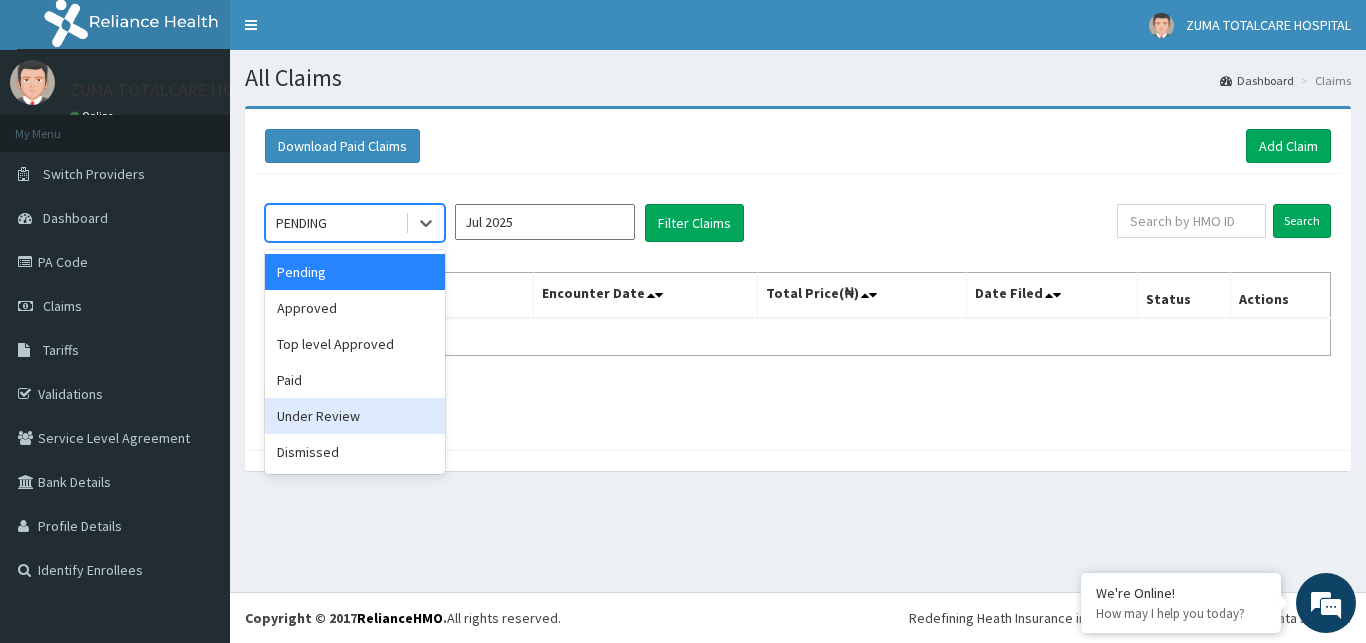 click on "Under Review" at bounding box center (355, 416) 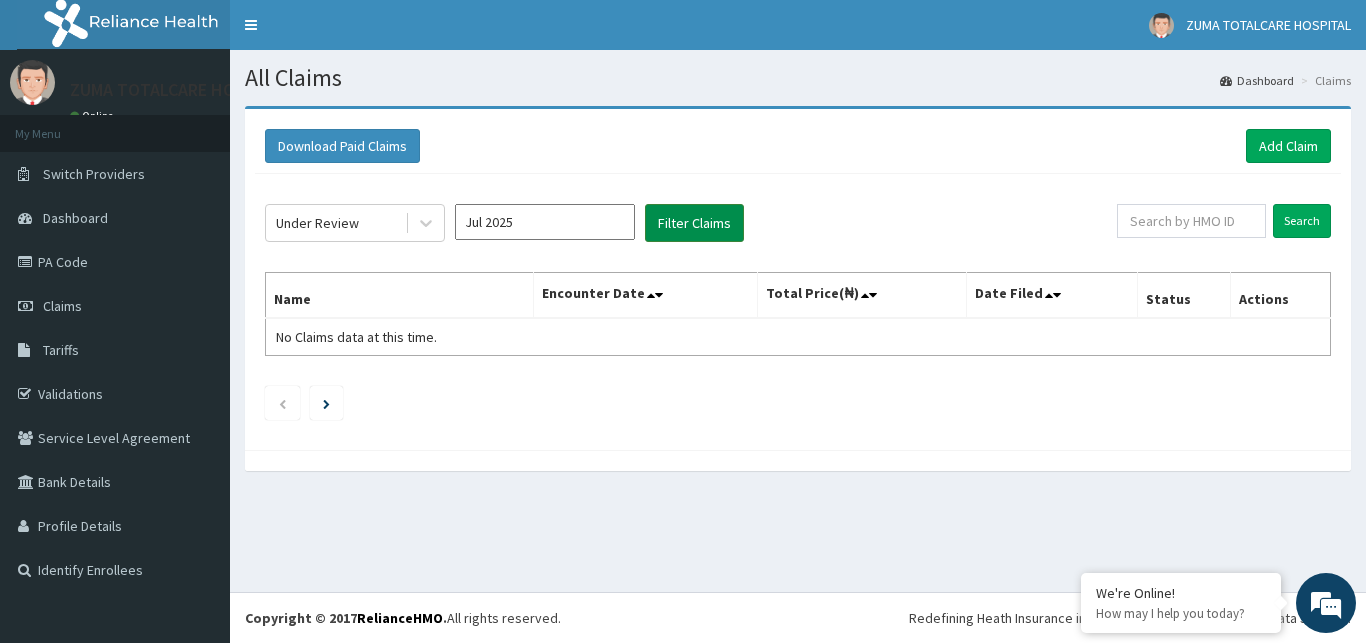 click on "Filter Claims" at bounding box center (694, 223) 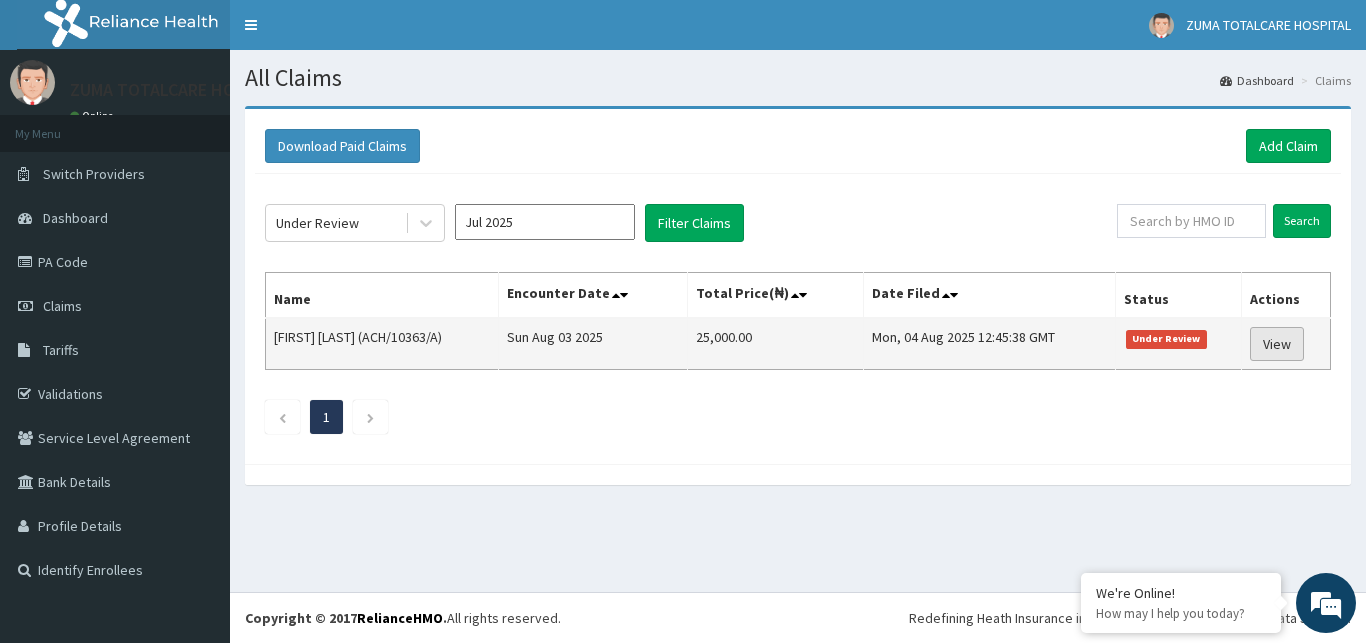 click on "View" at bounding box center [1277, 344] 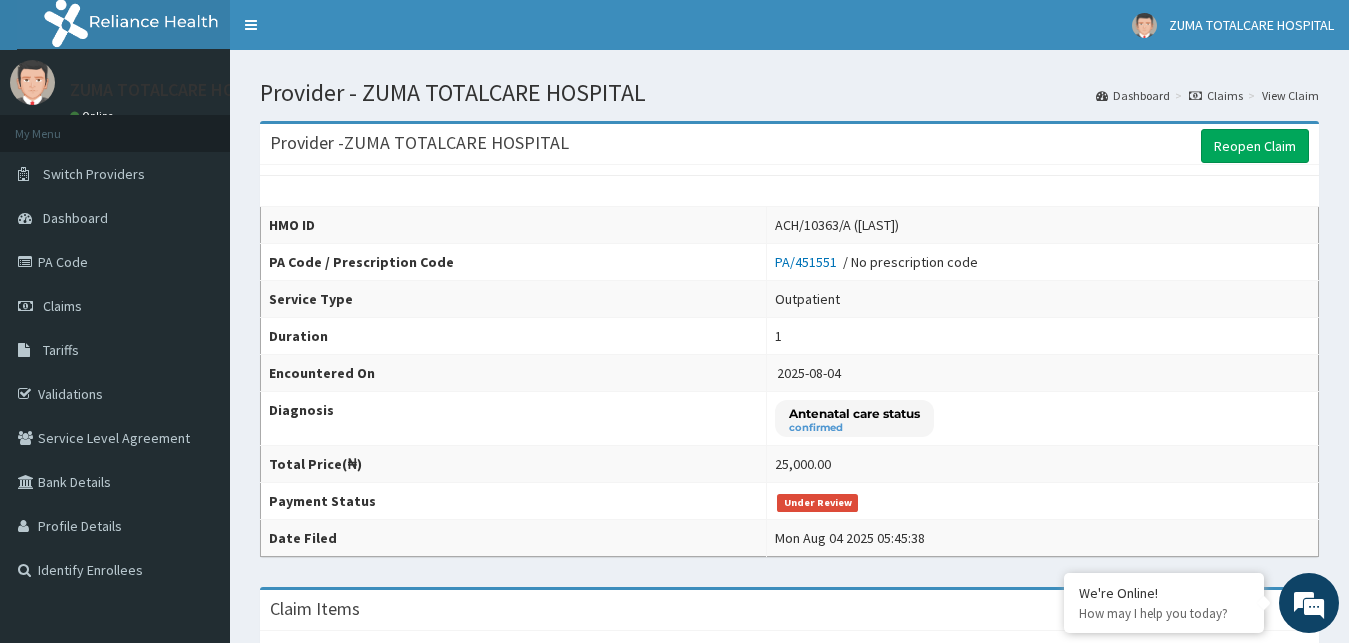 scroll, scrollTop: 0, scrollLeft: 0, axis: both 